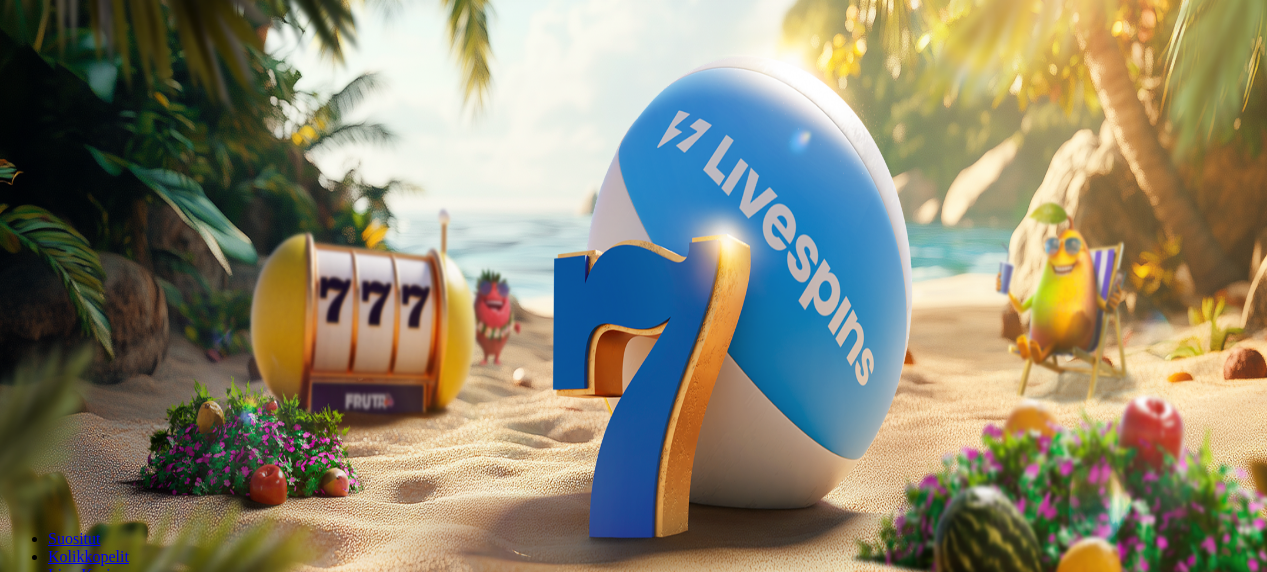 scroll, scrollTop: 0, scrollLeft: 0, axis: both 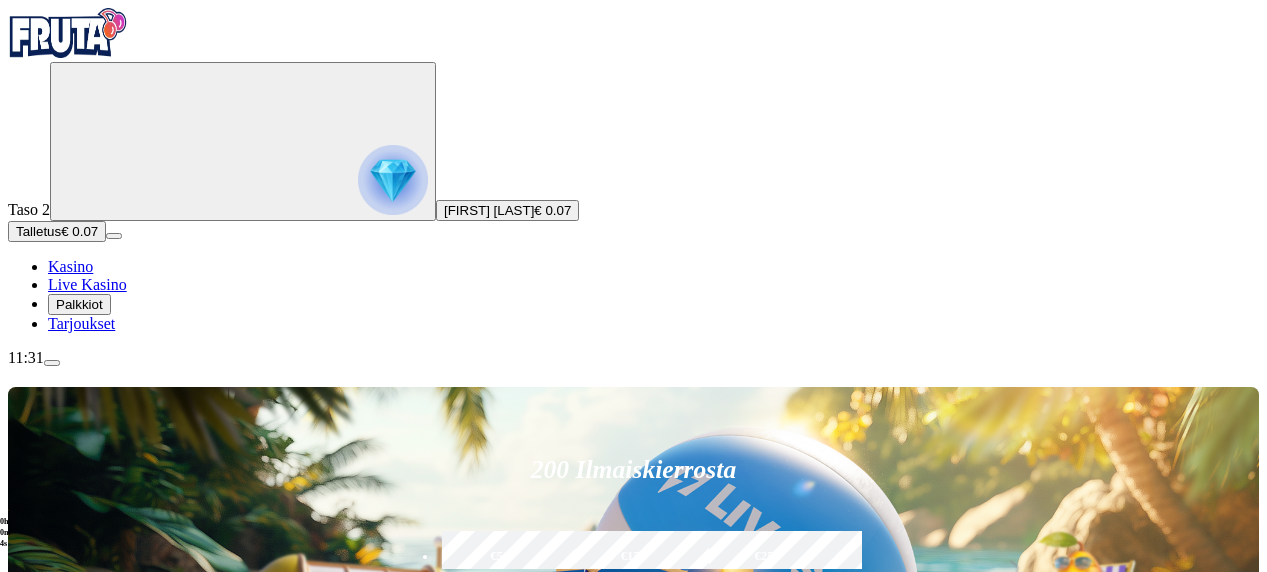 click at bounding box center (393, 180) 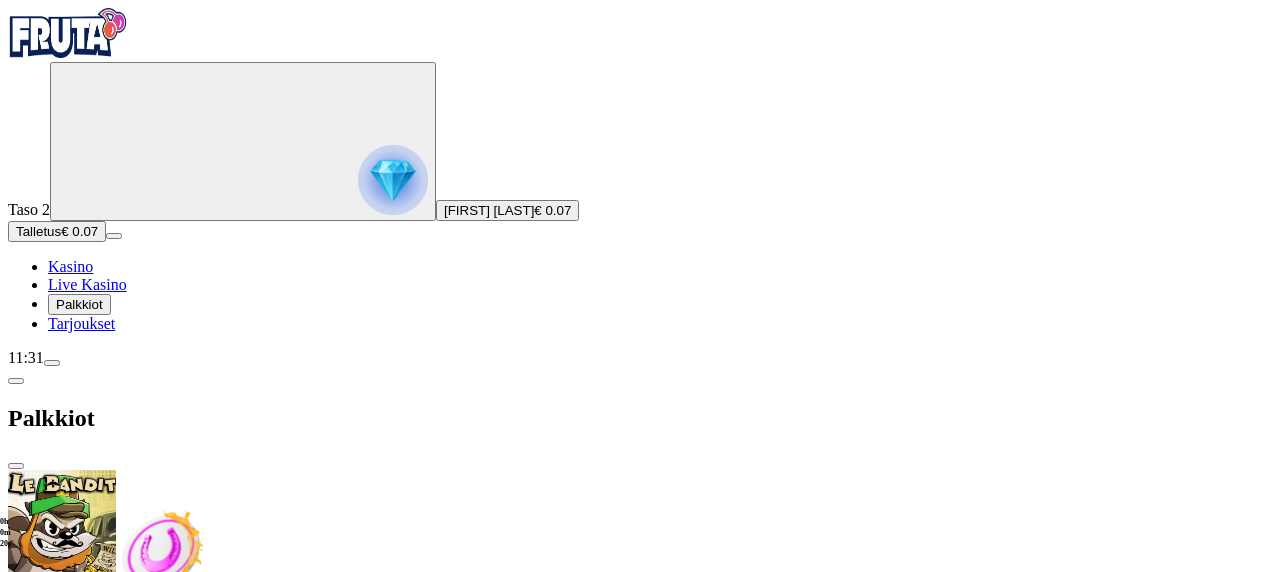 click at bounding box center (88, 955) 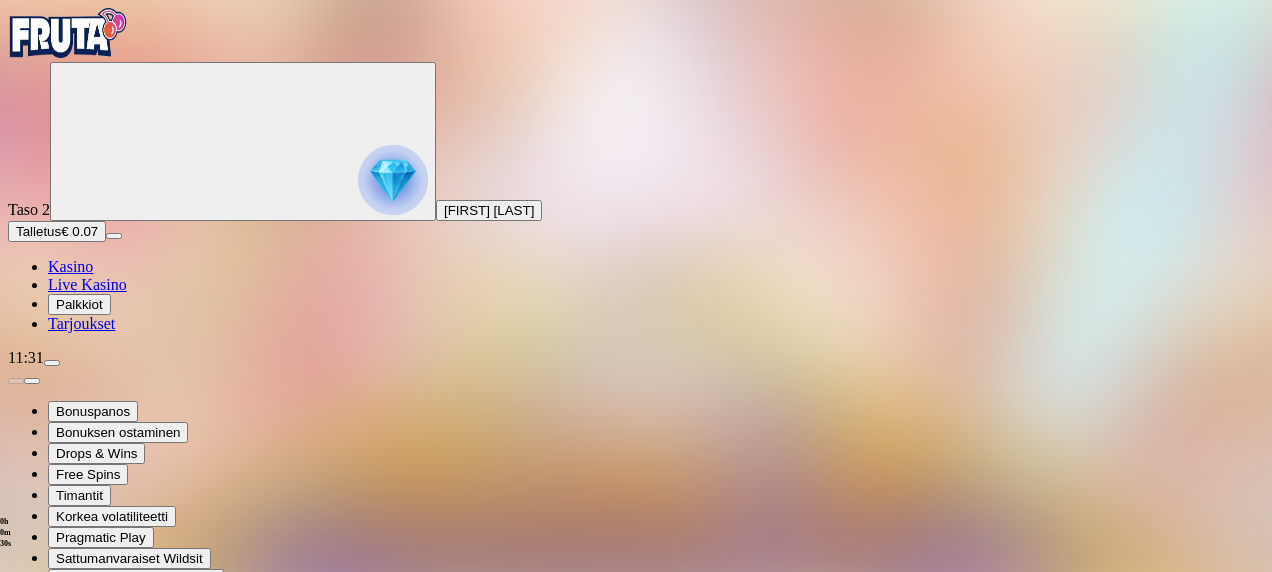 click at bounding box center [48, 799] 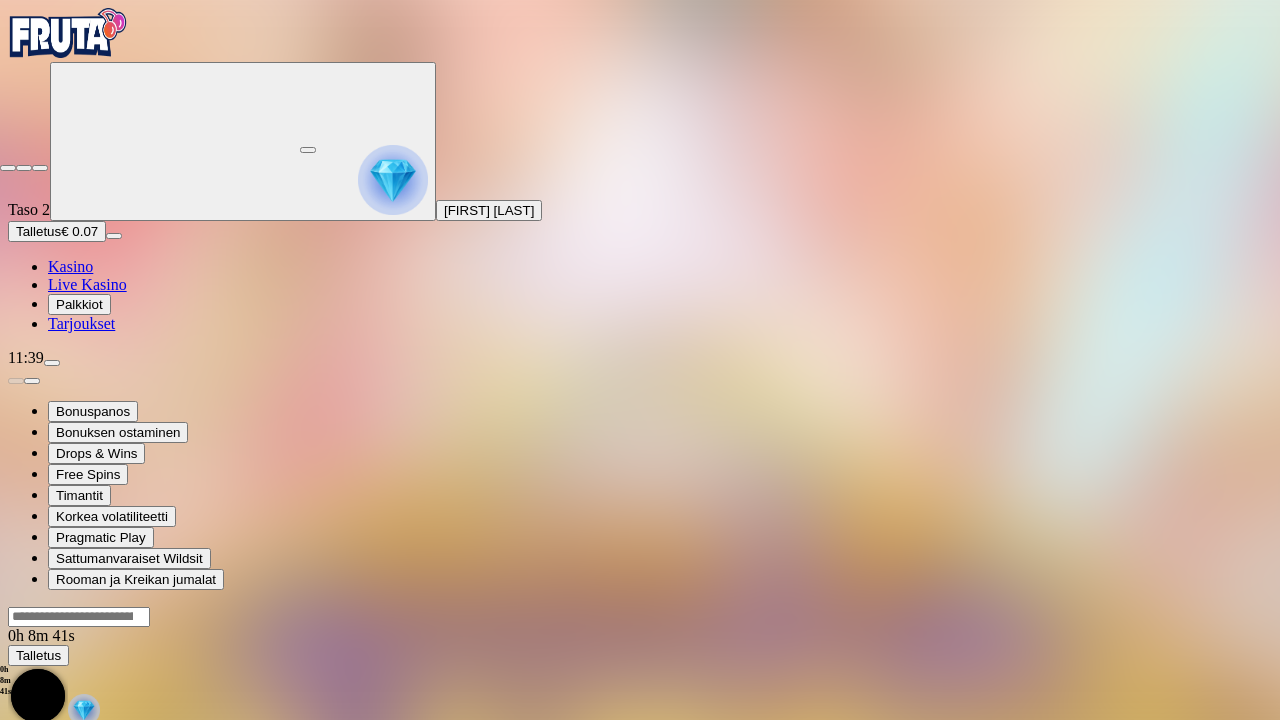 click at bounding box center [8, 168] 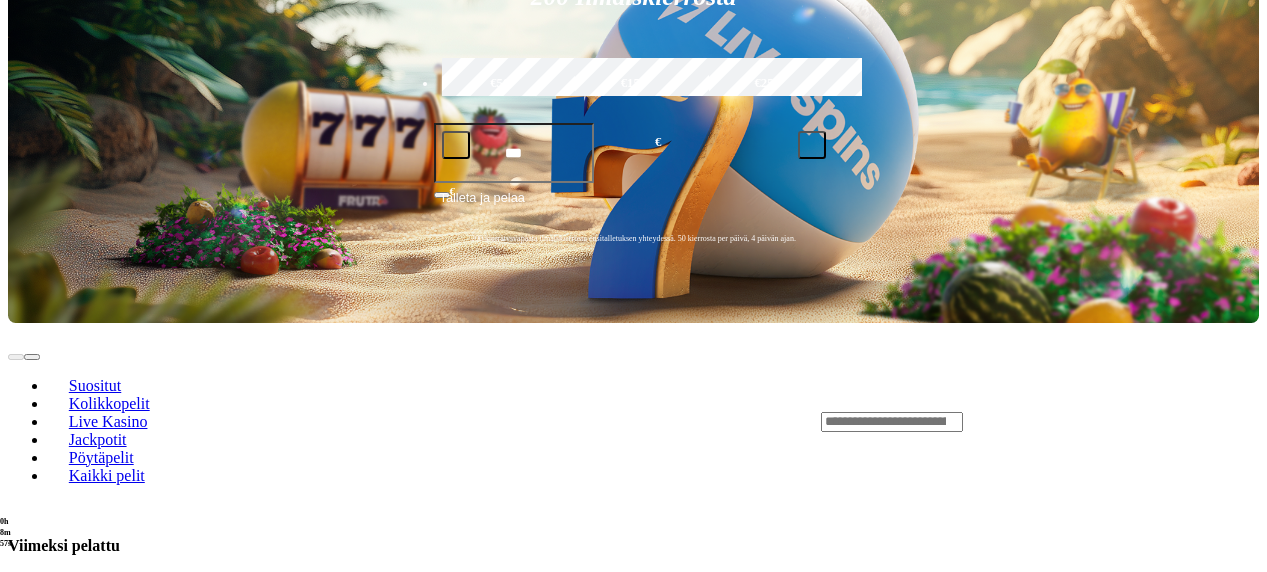 scroll, scrollTop: 500, scrollLeft: 0, axis: vertical 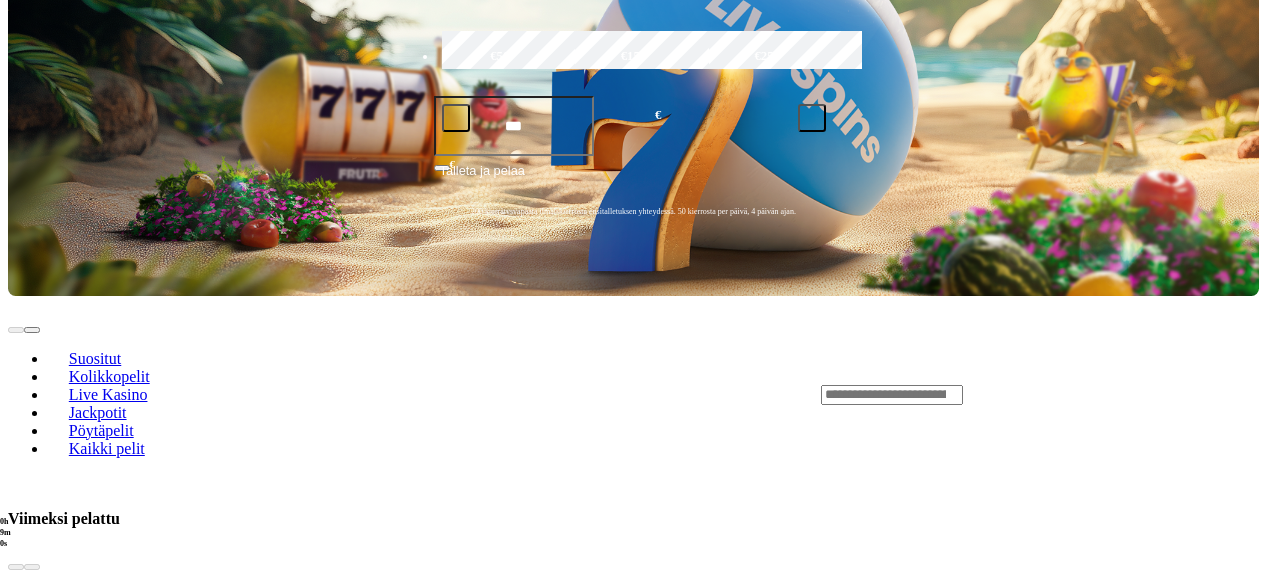 click on "Pelaa nyt" at bounding box center [77, 1293] 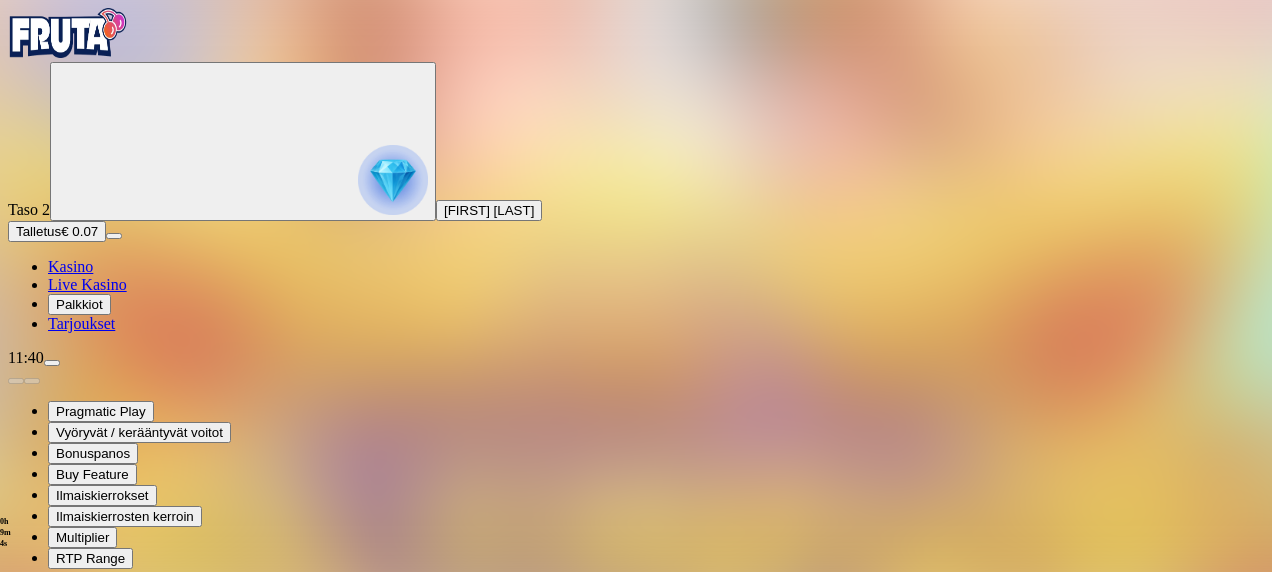 click at bounding box center (48, 778) 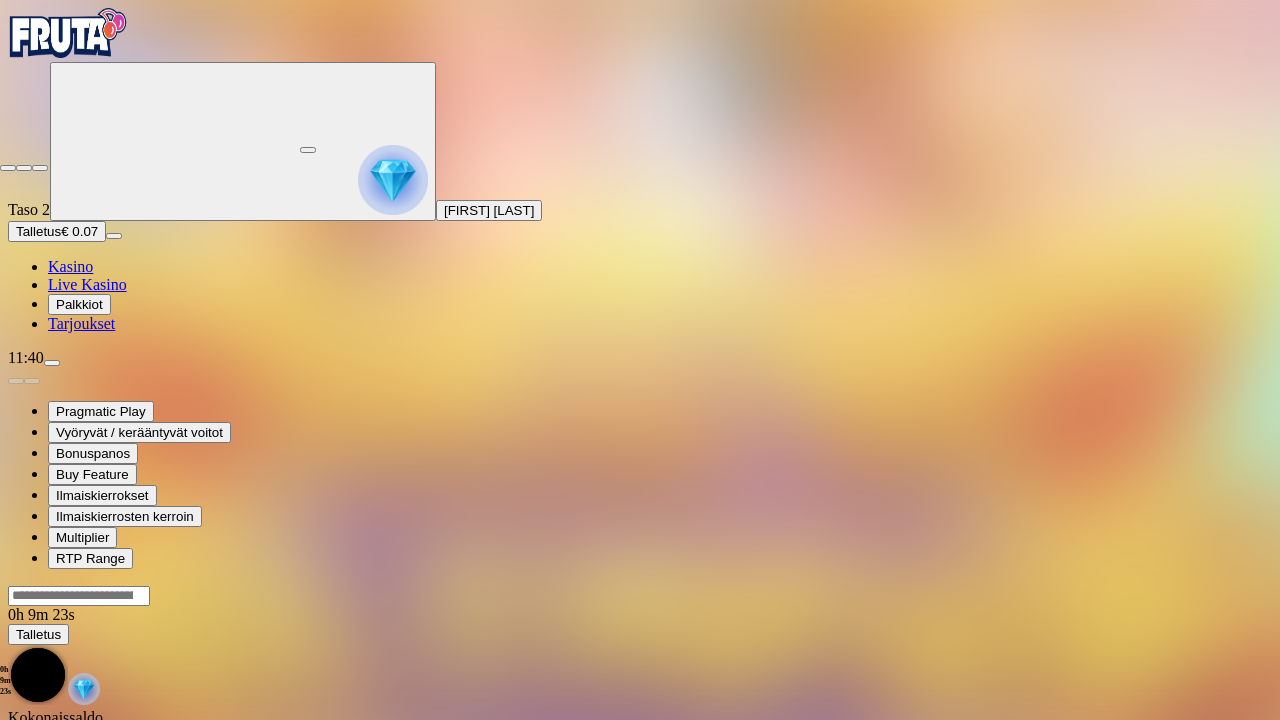click at bounding box center (8, 168) 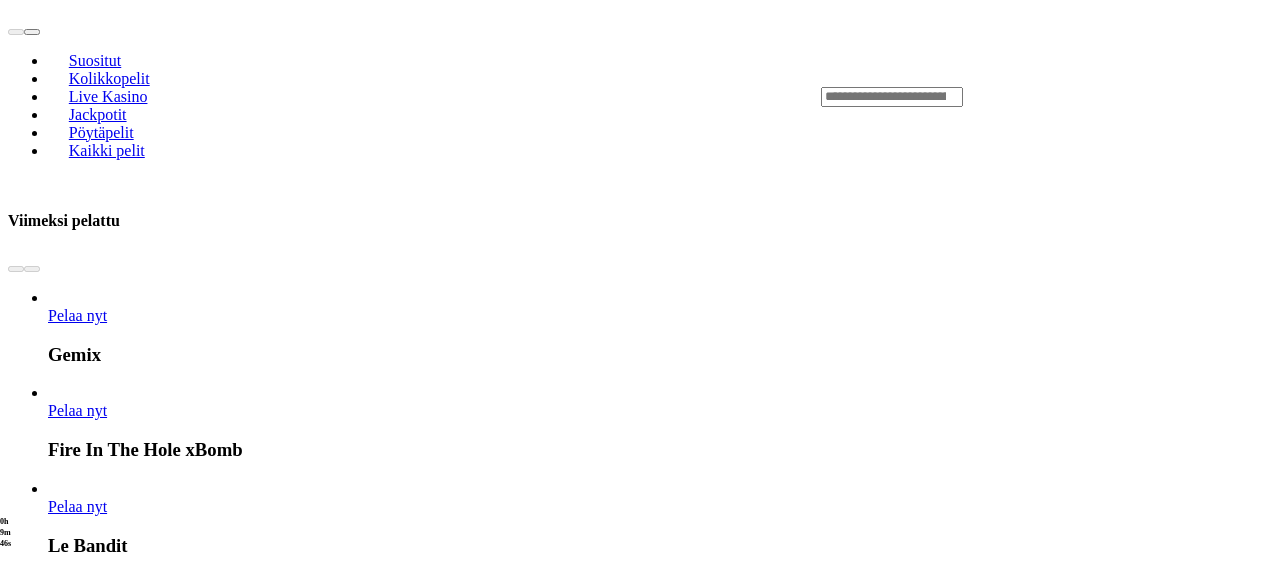 scroll, scrollTop: 800, scrollLeft: 0, axis: vertical 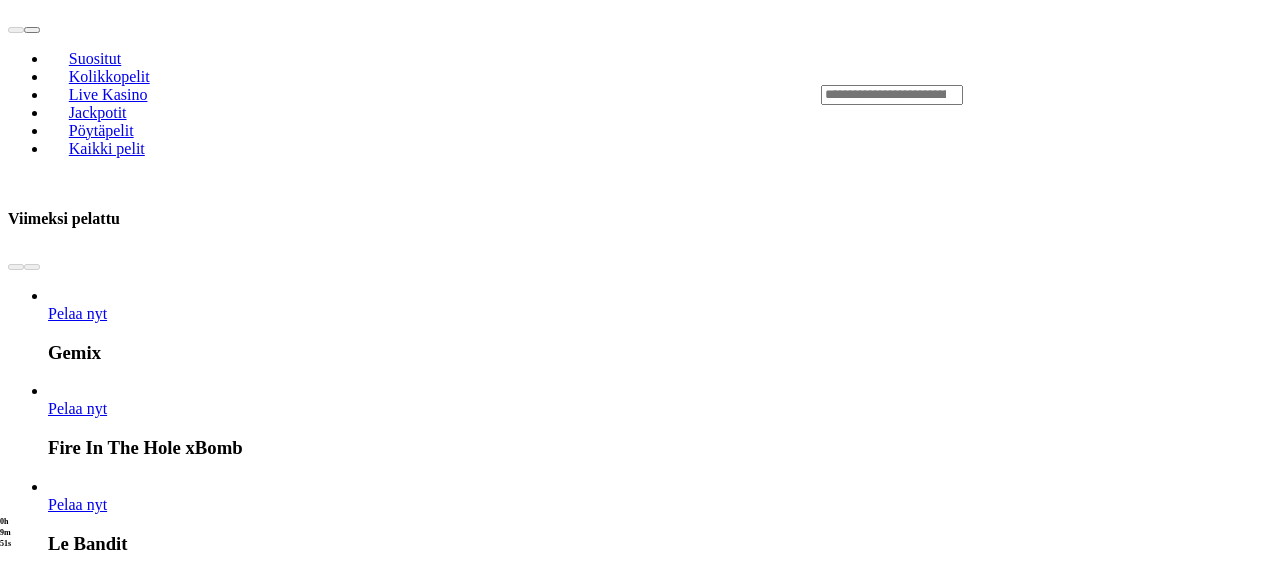 click at bounding box center (717, 3642) 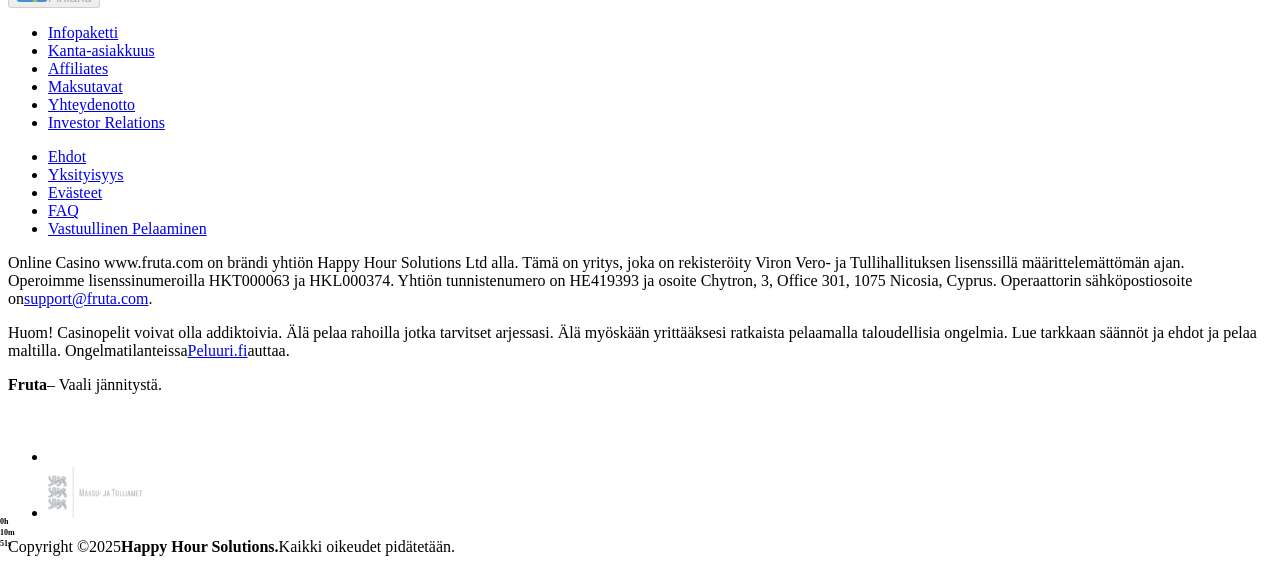 scroll, scrollTop: 16600, scrollLeft: 0, axis: vertical 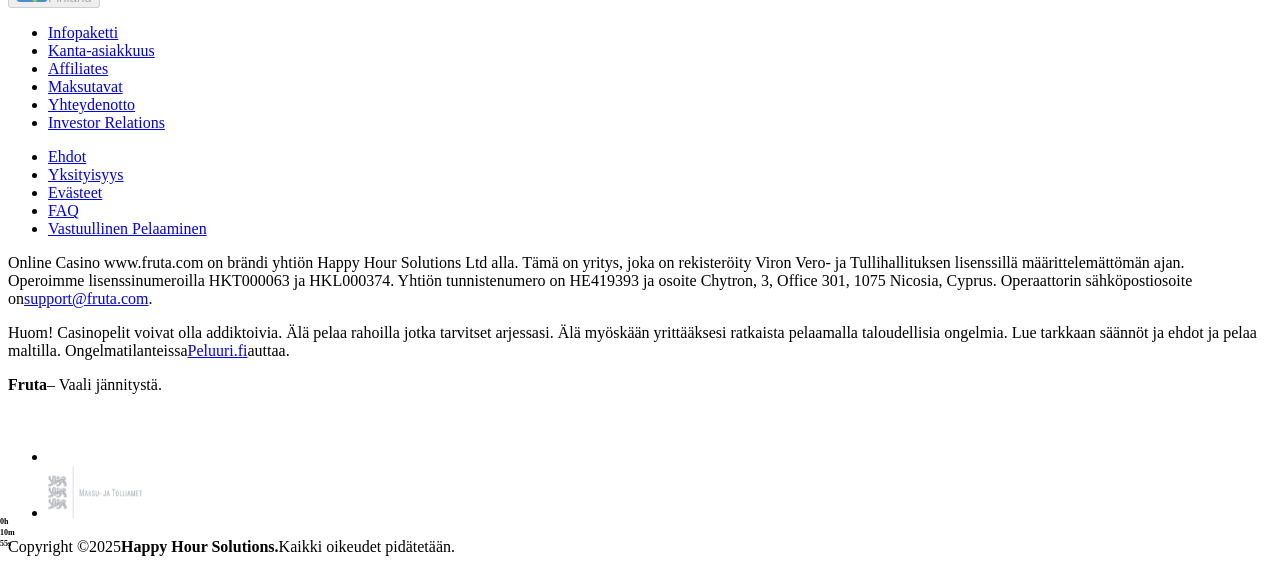 click at bounding box center [79, -8723] 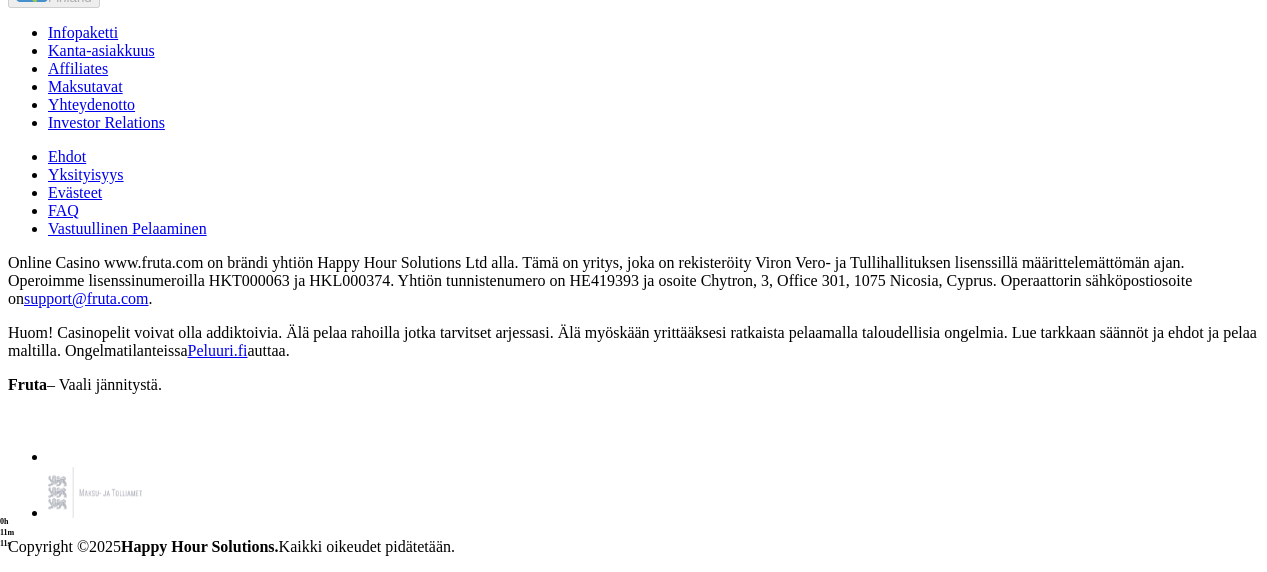 type on "****" 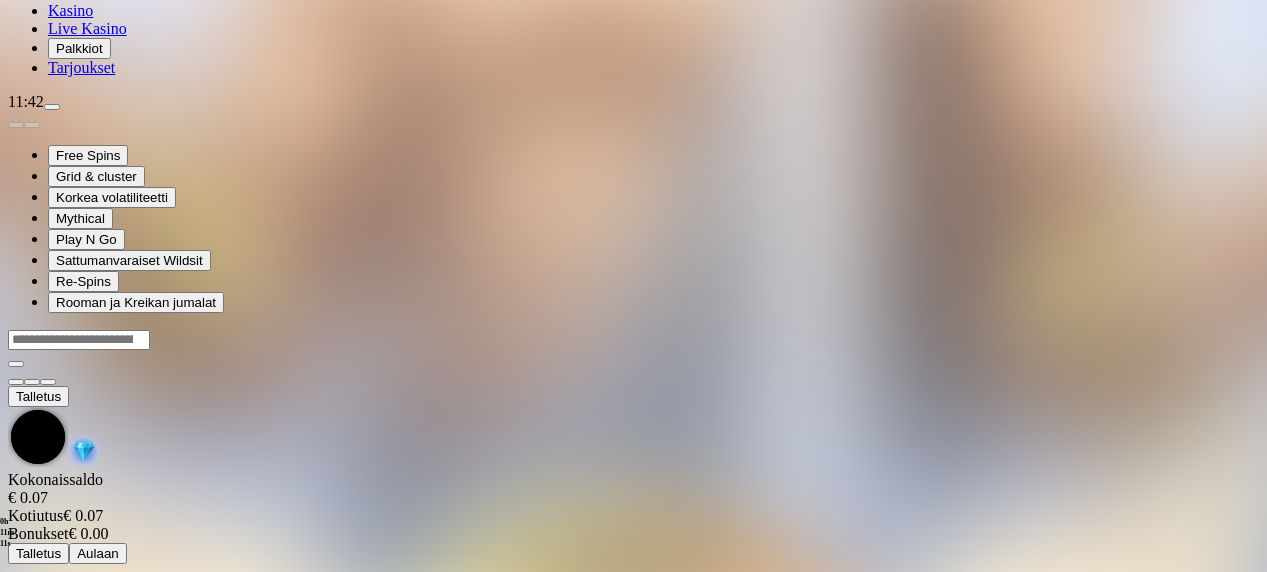 scroll, scrollTop: 0, scrollLeft: 0, axis: both 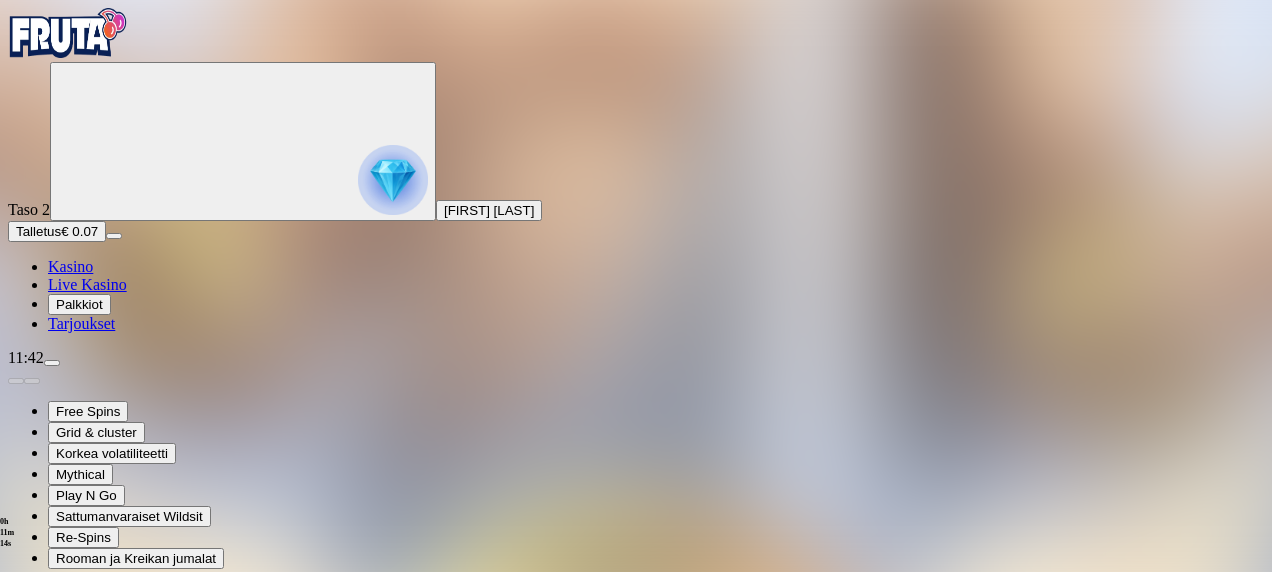 click at bounding box center (48, 778) 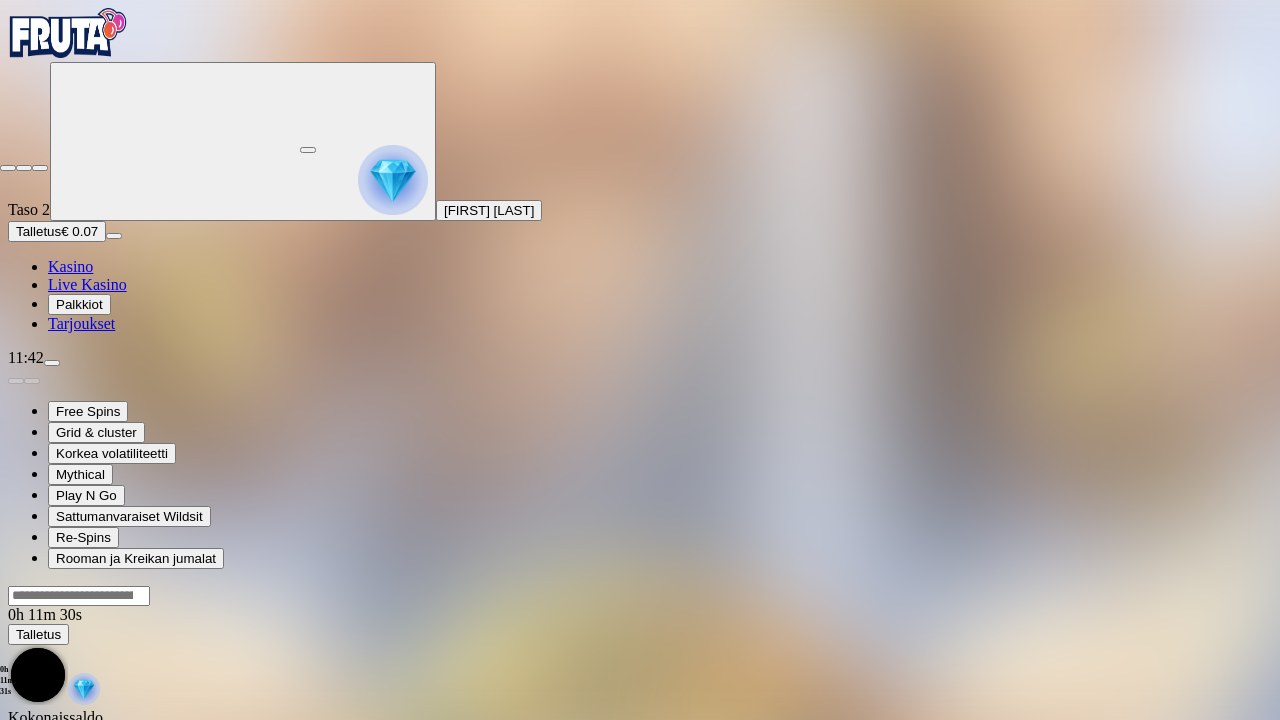 click at bounding box center (8, 168) 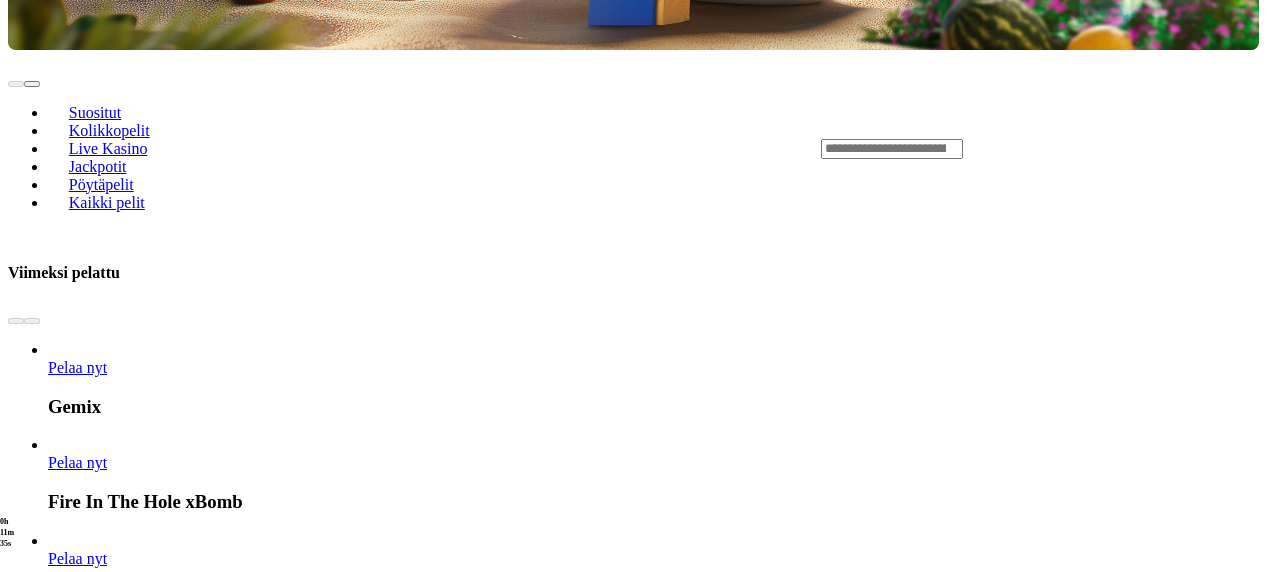 scroll, scrollTop: 900, scrollLeft: 0, axis: vertical 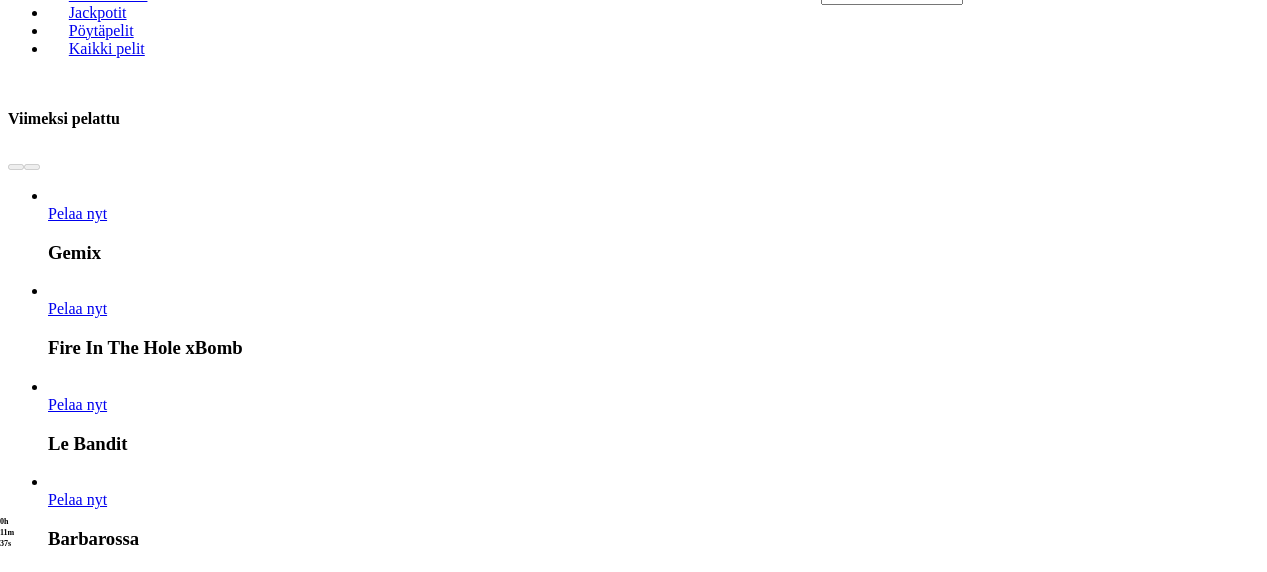 click at bounding box center [717, 5718] 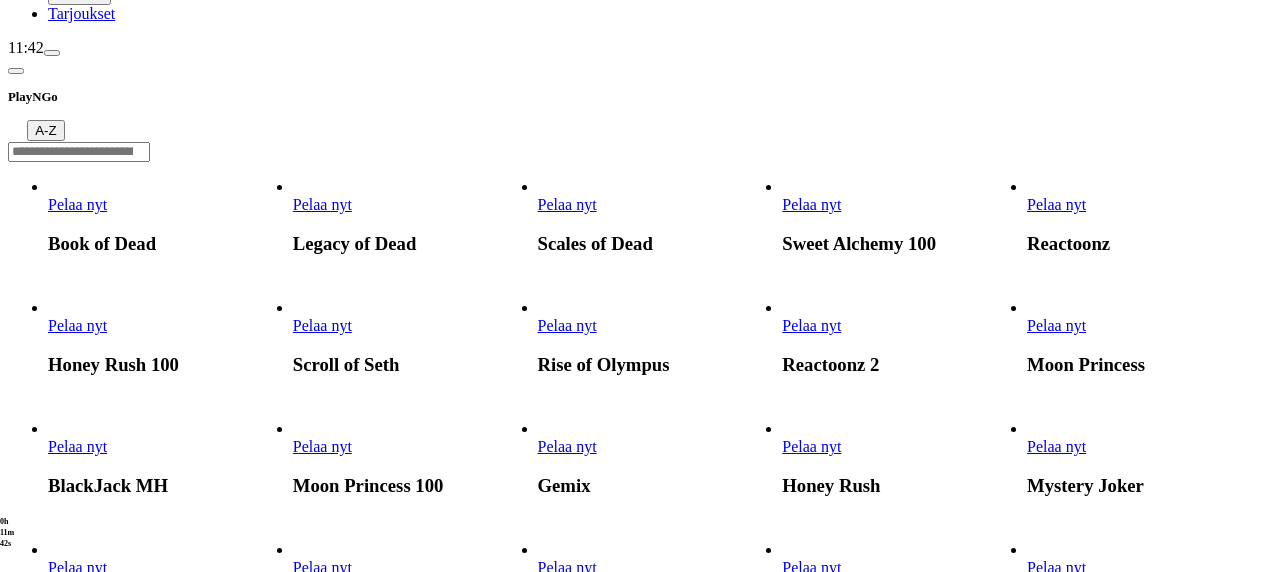 scroll, scrollTop: 700, scrollLeft: 0, axis: vertical 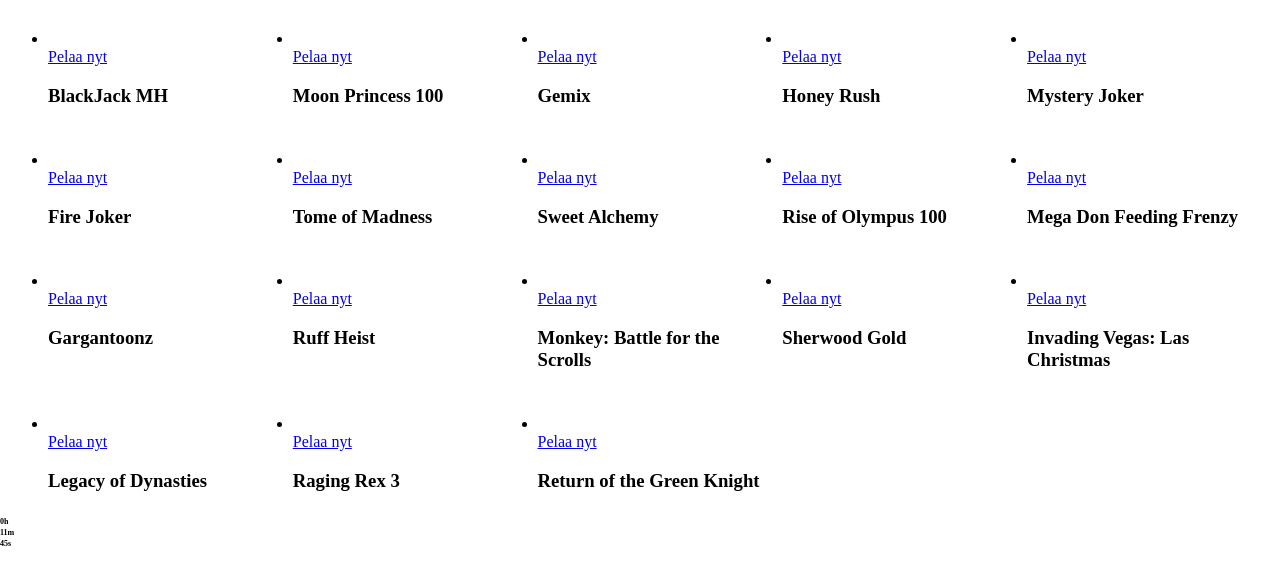 click on "Pelaa nyt" at bounding box center [811, 177] 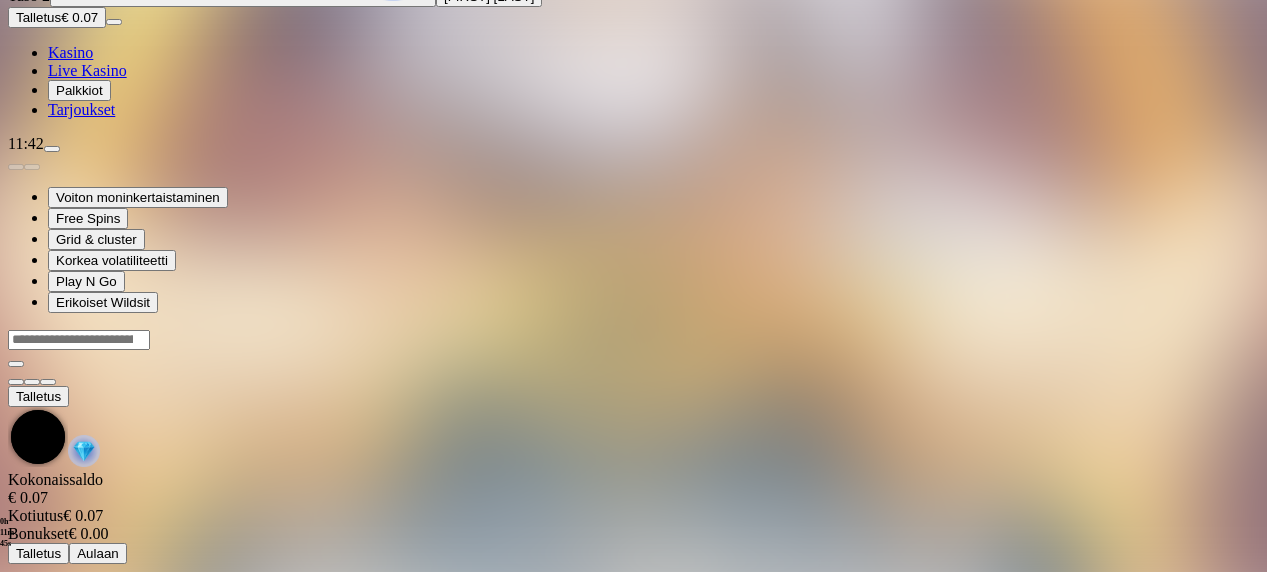 scroll, scrollTop: 0, scrollLeft: 0, axis: both 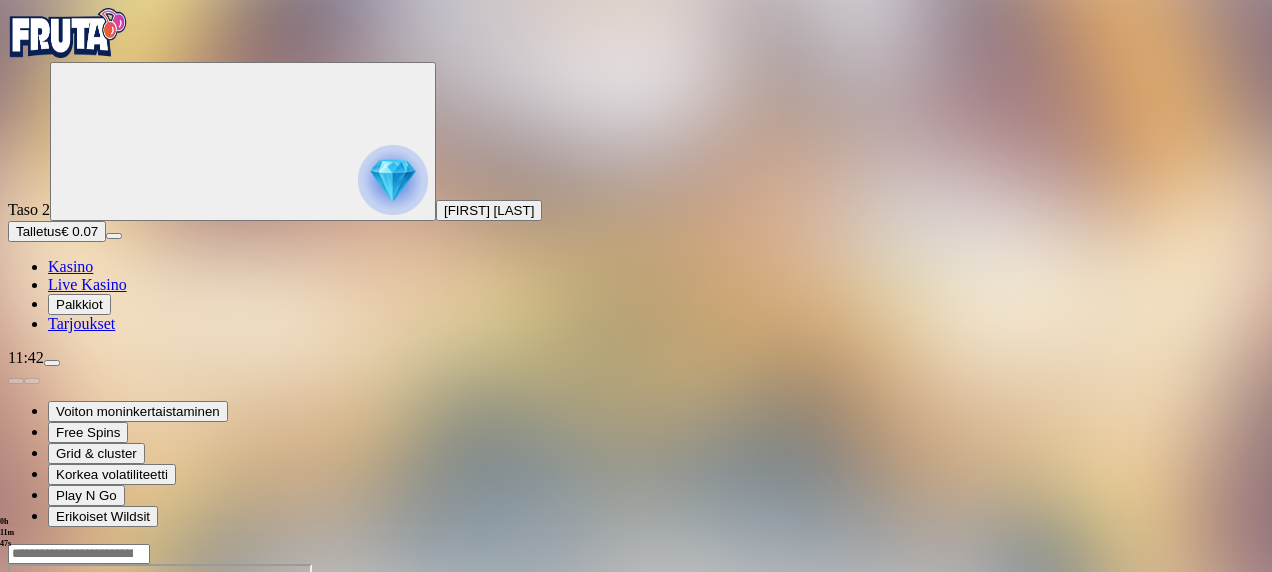 click at bounding box center (48, 736) 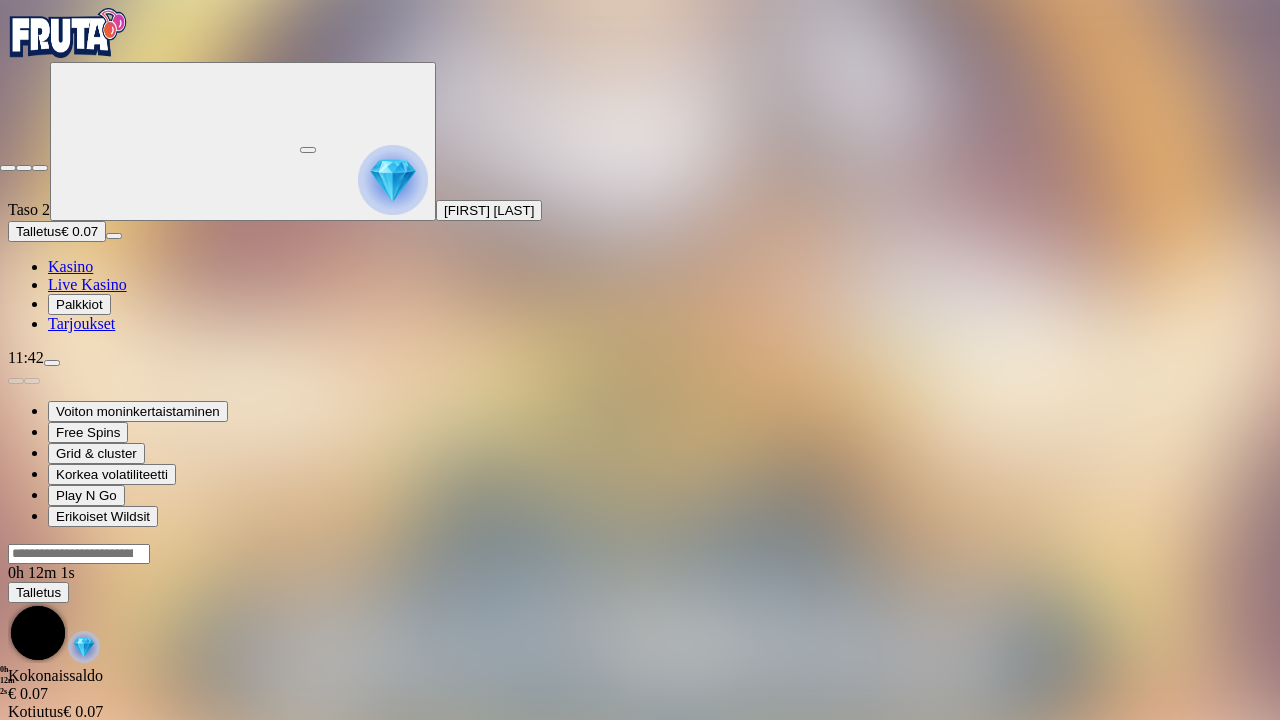 click at bounding box center (8, 168) 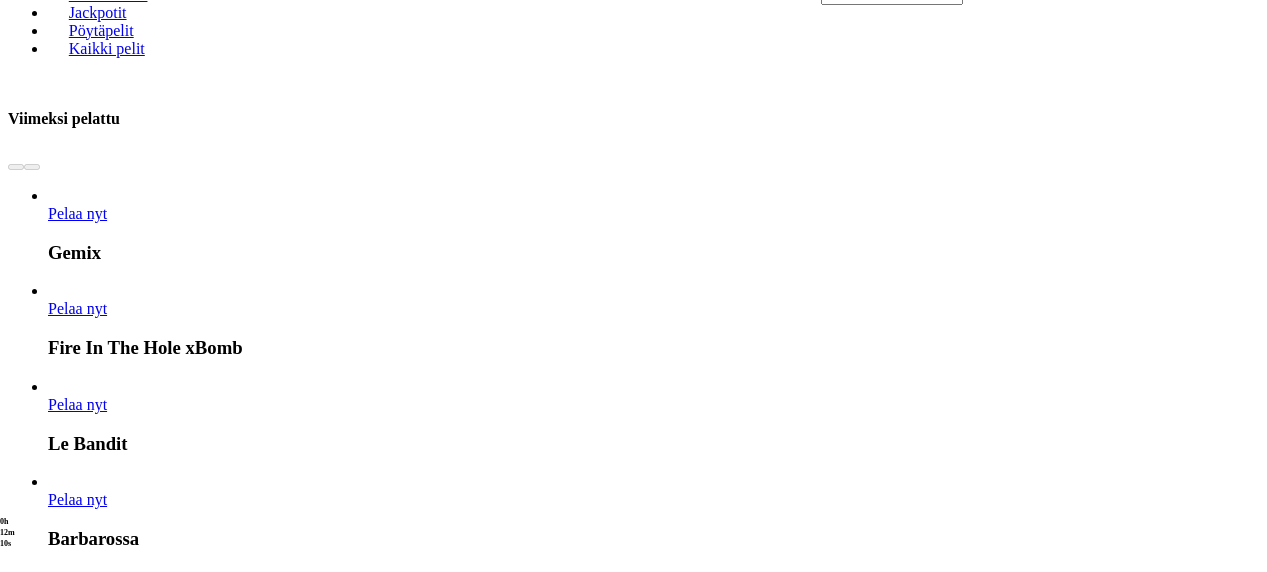 scroll, scrollTop: 1000, scrollLeft: 0, axis: vertical 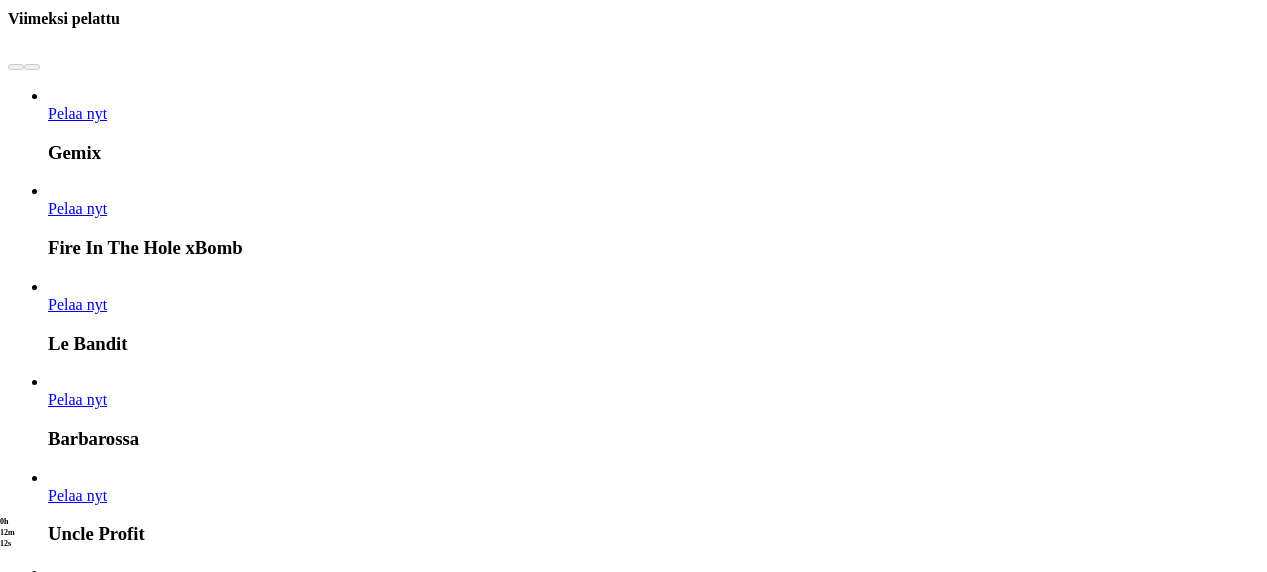 click at bounding box center [717, 5618] 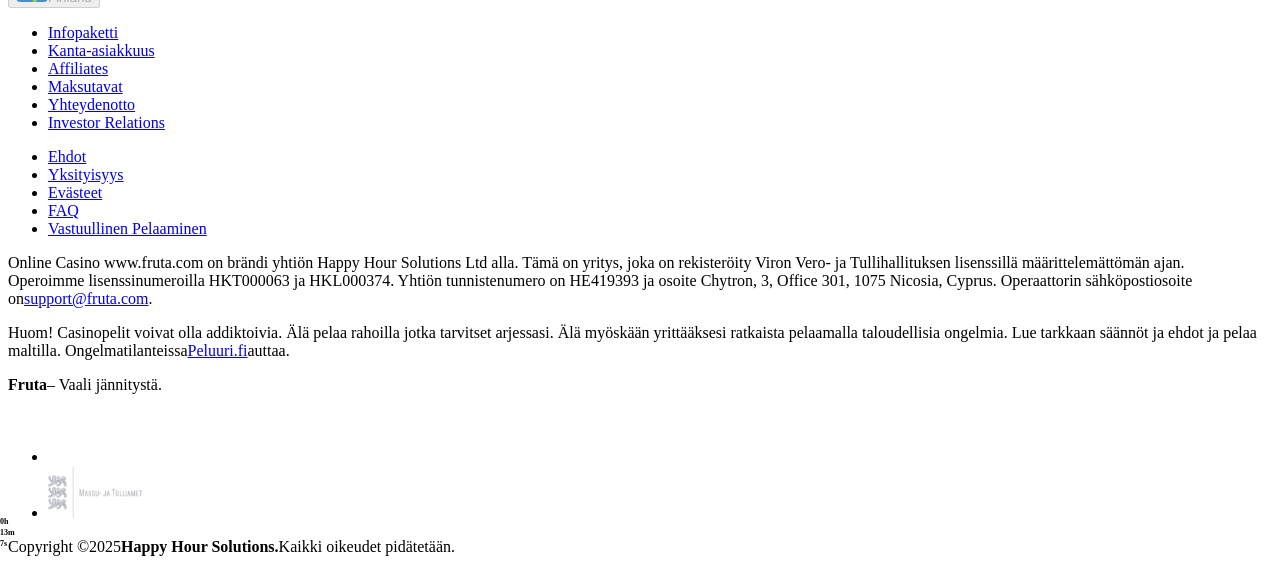 scroll, scrollTop: 12400, scrollLeft: 0, axis: vertical 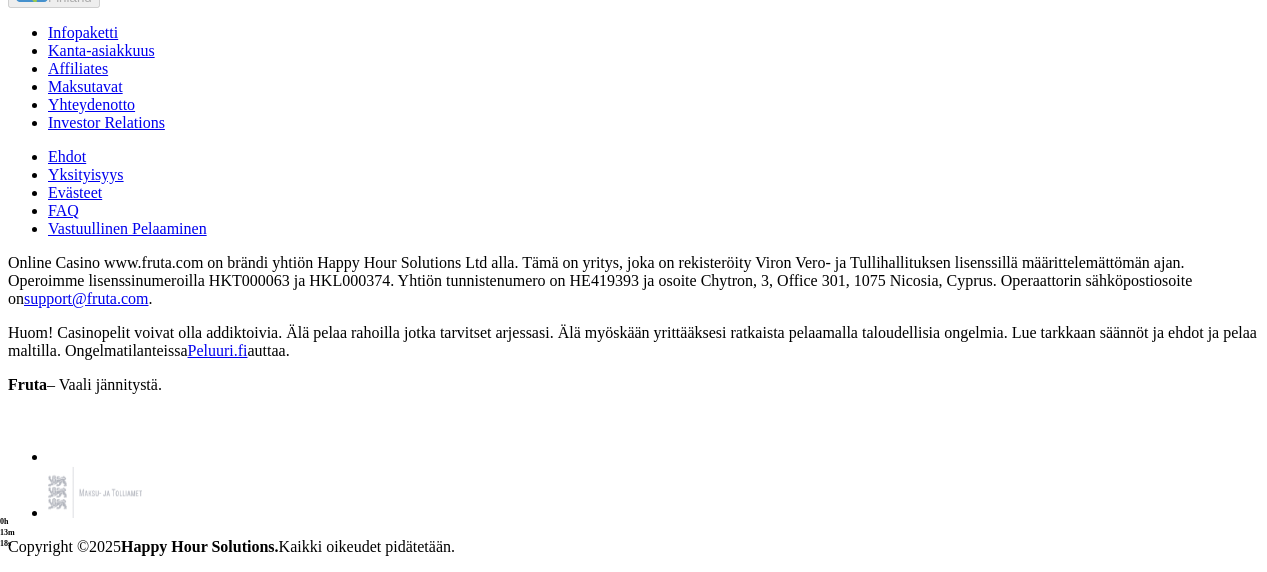 click on "Pelaa nyt" at bounding box center (322, -695) 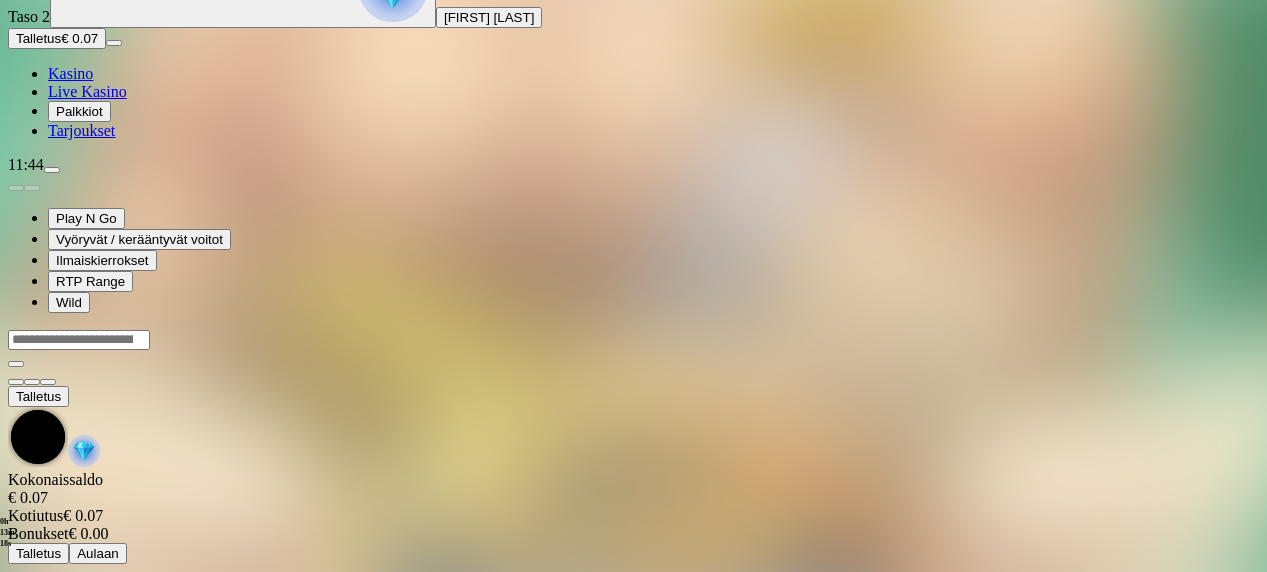 scroll, scrollTop: 0, scrollLeft: 0, axis: both 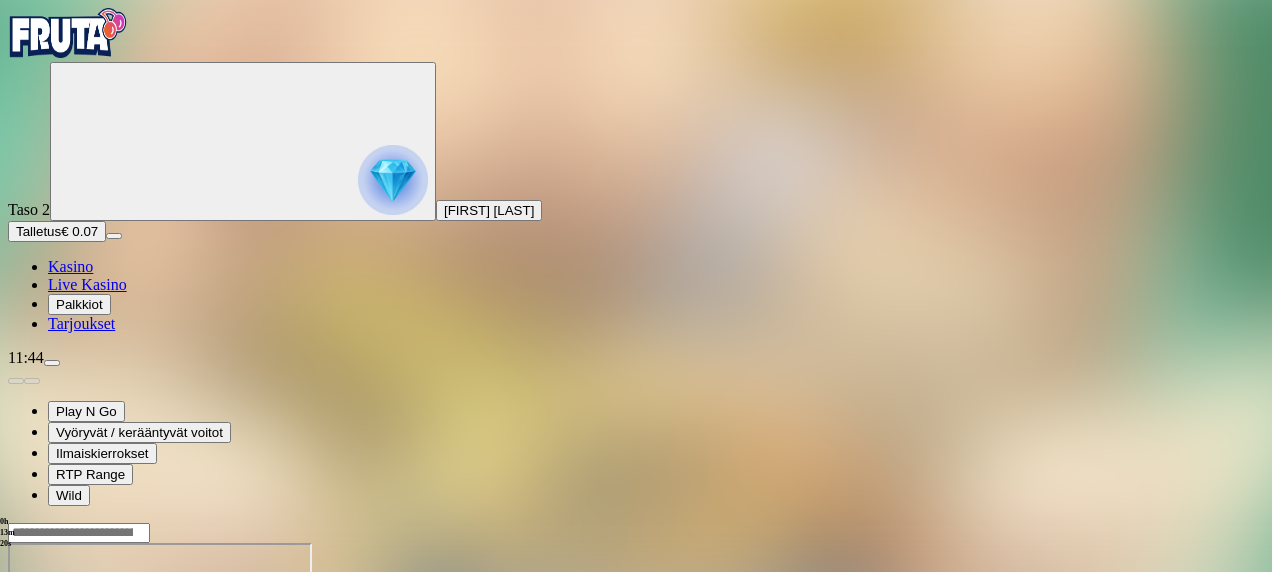 click at bounding box center [48, 715] 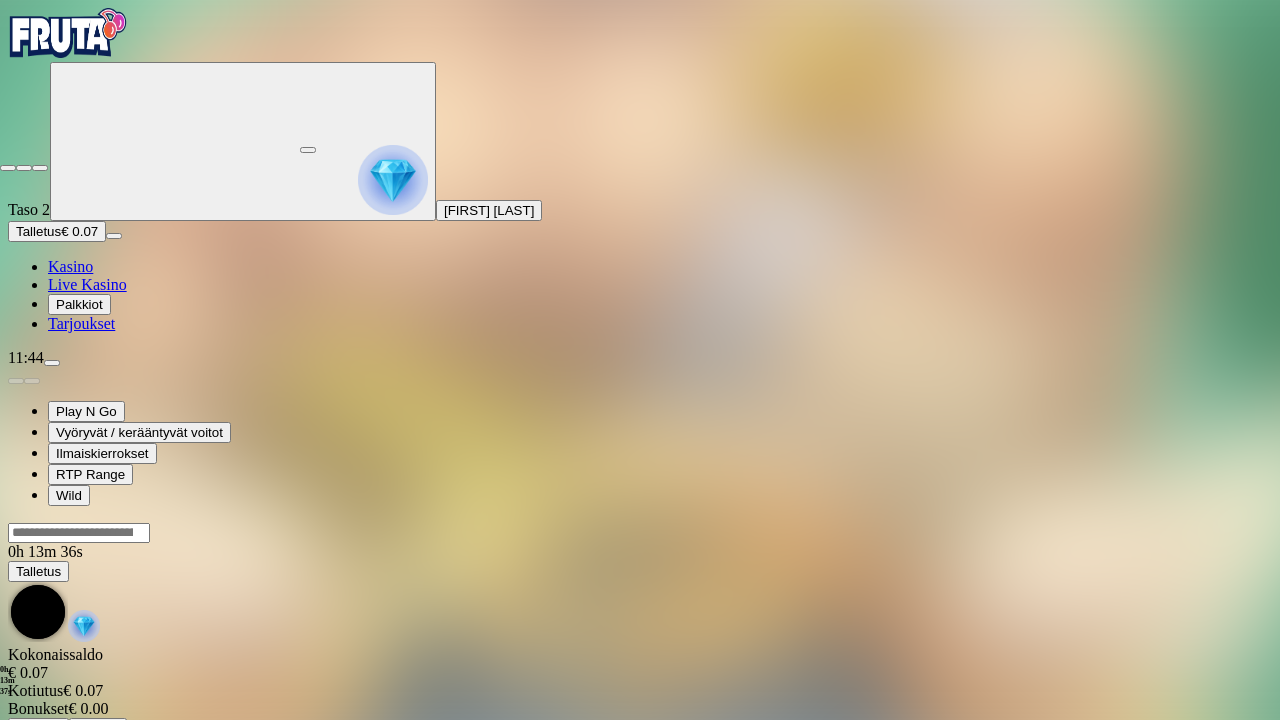 click at bounding box center [8, 168] 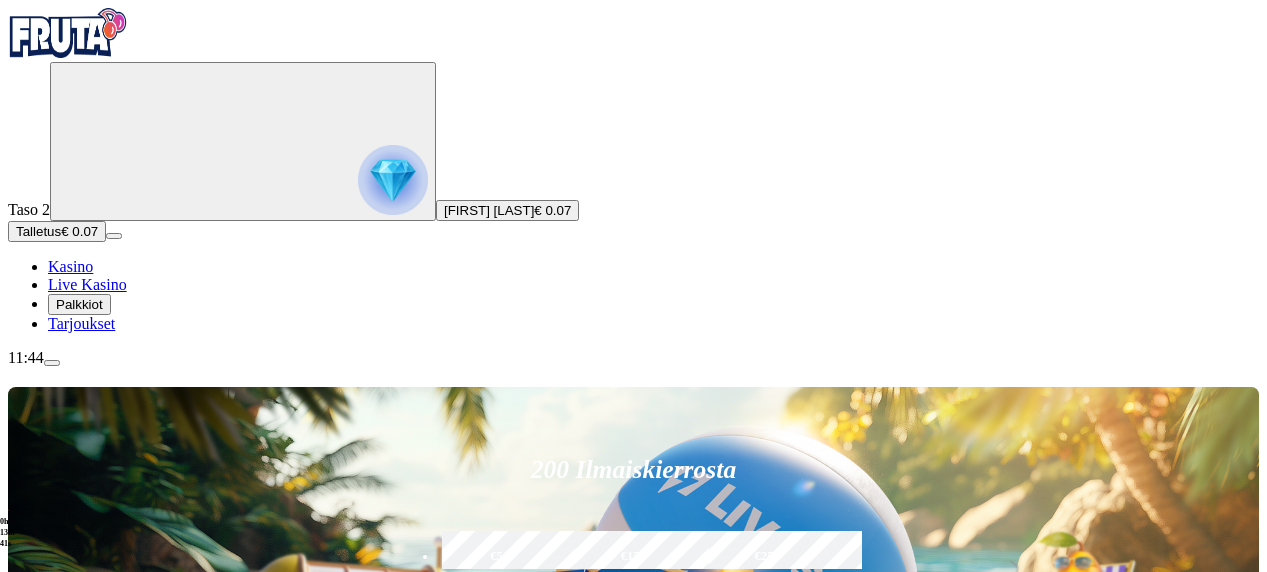 click at bounding box center [892, 895] 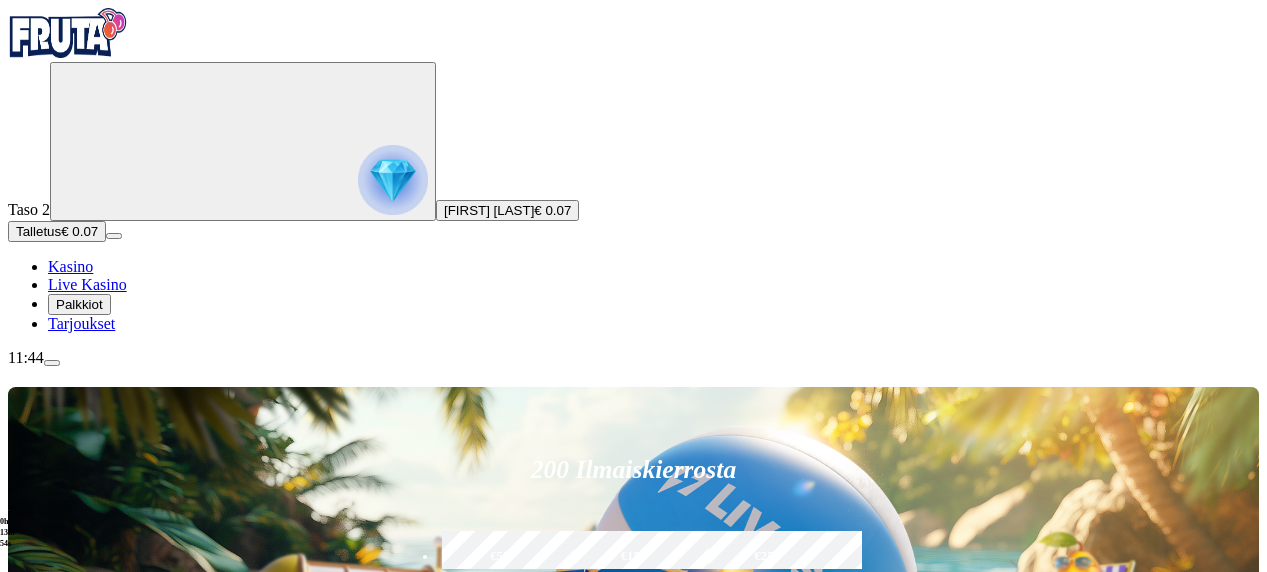 scroll, scrollTop: 200, scrollLeft: 0, axis: vertical 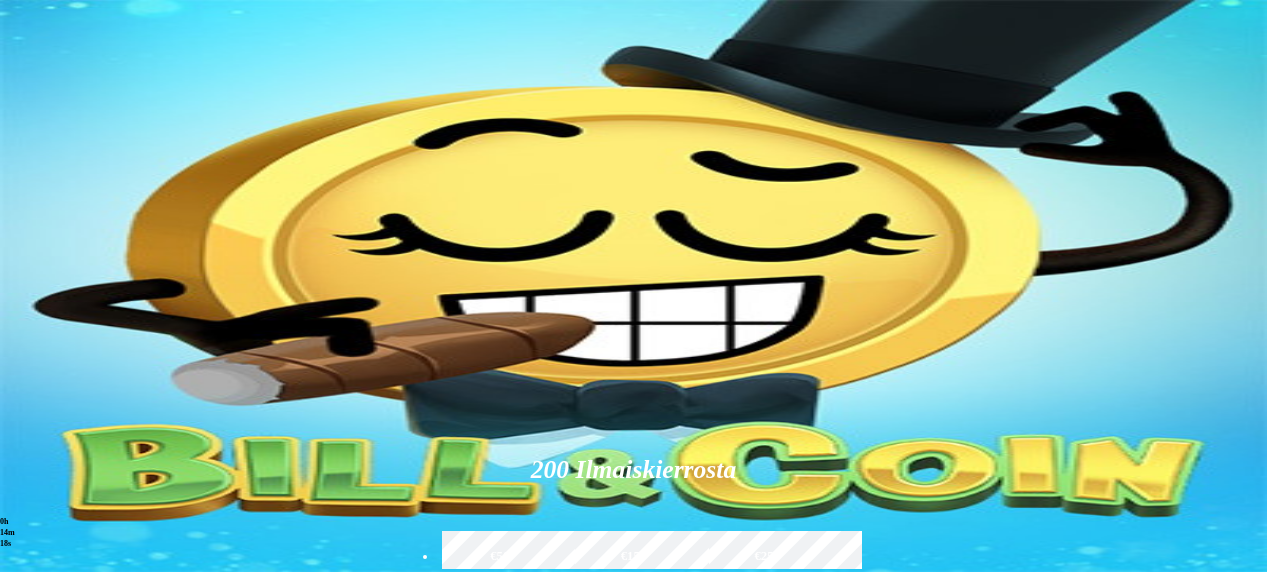 type on "*******" 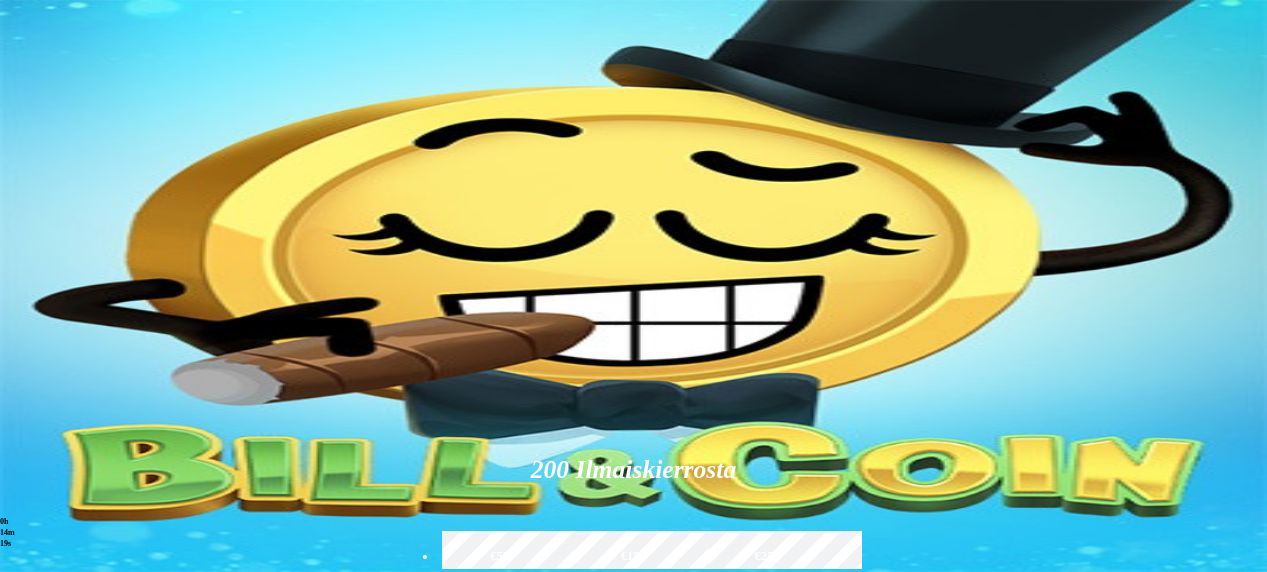 drag, startPoint x: 165, startPoint y: 170, endPoint x: 102, endPoint y: 207, distance: 73.061615 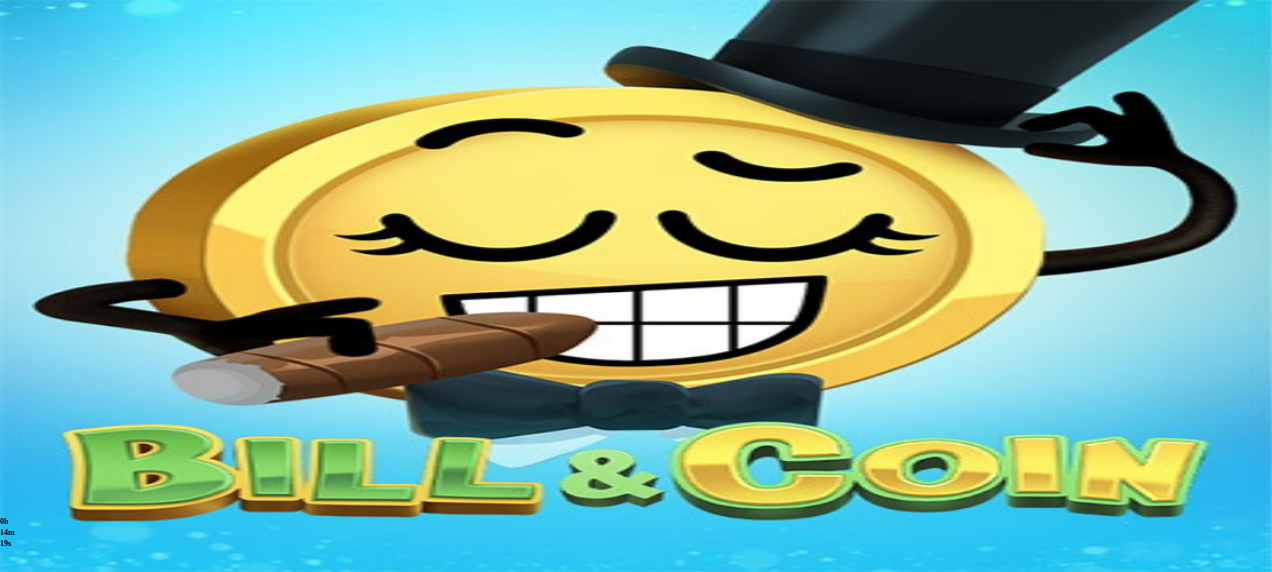 click at bounding box center [393, 180] 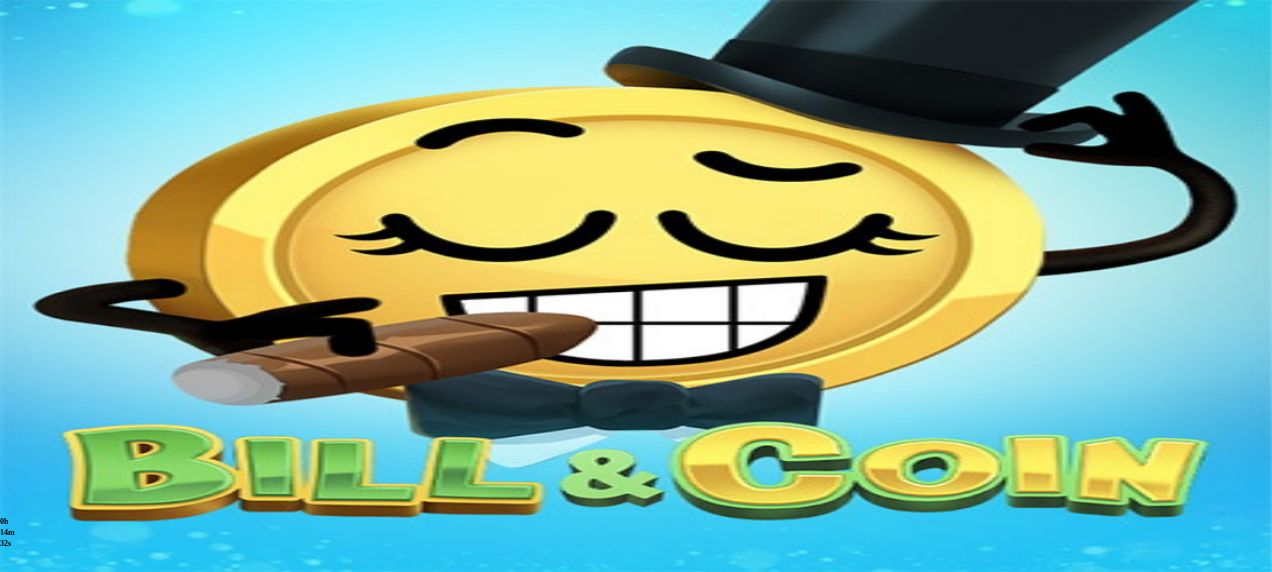 click at bounding box center (88, 955) 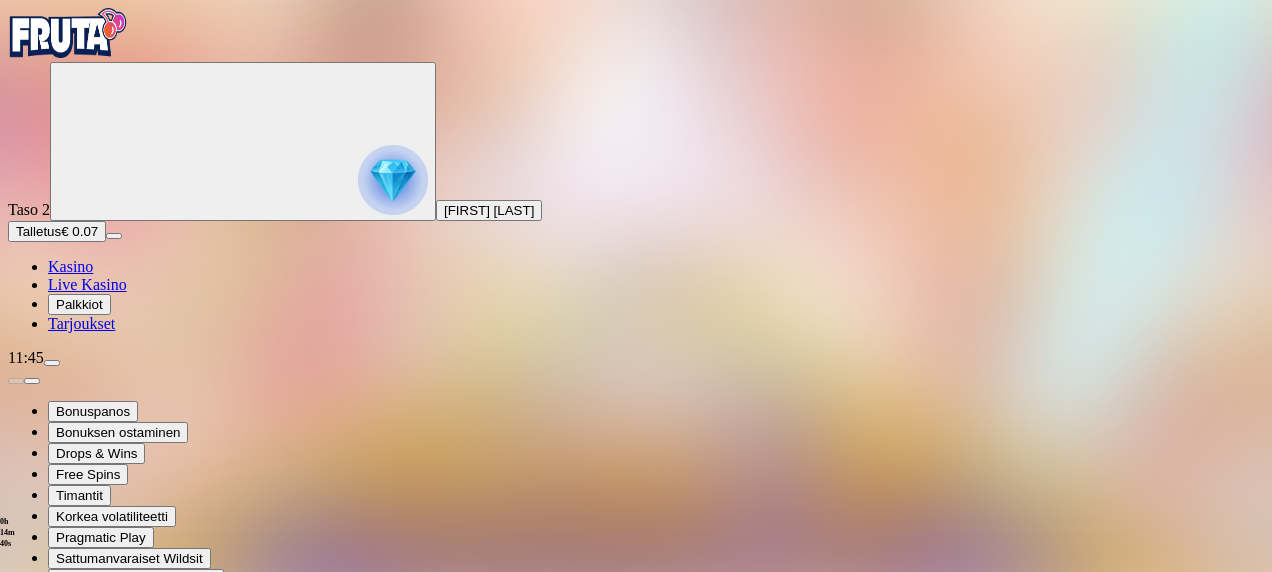 drag, startPoint x: 1134, startPoint y: 190, endPoint x: 1140, endPoint y: 289, distance: 99.18165 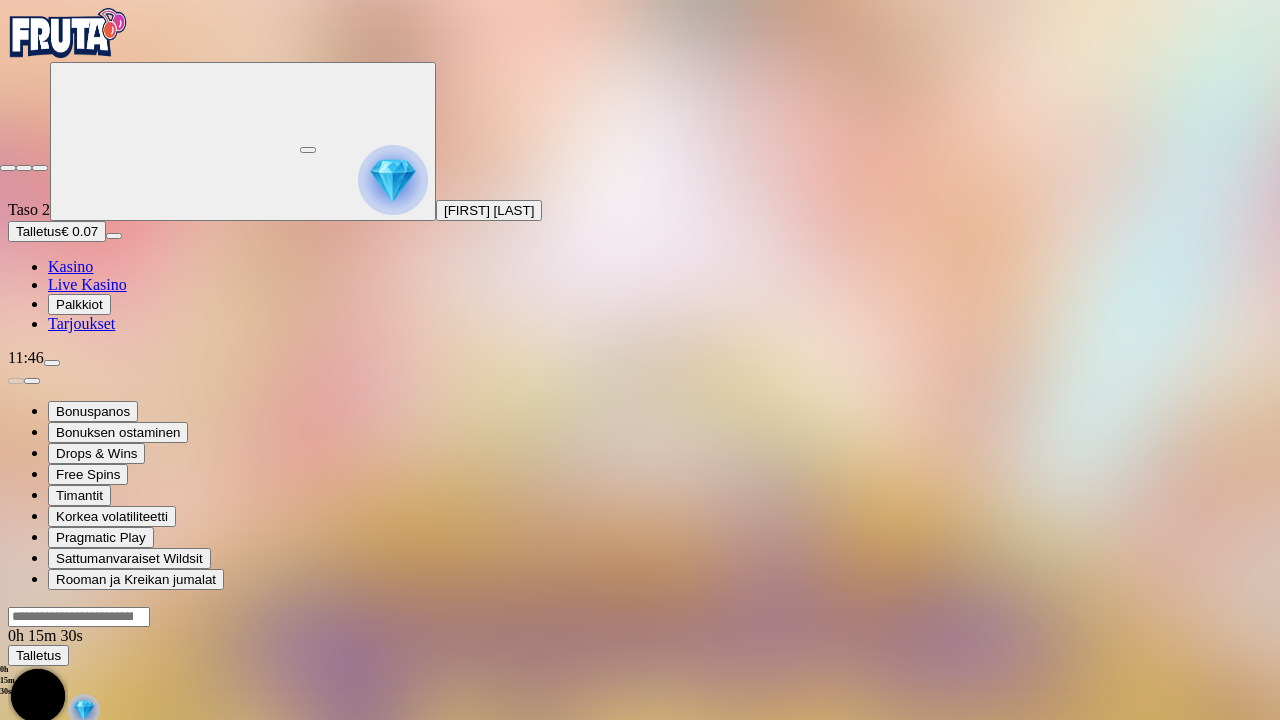 click at bounding box center (8, 168) 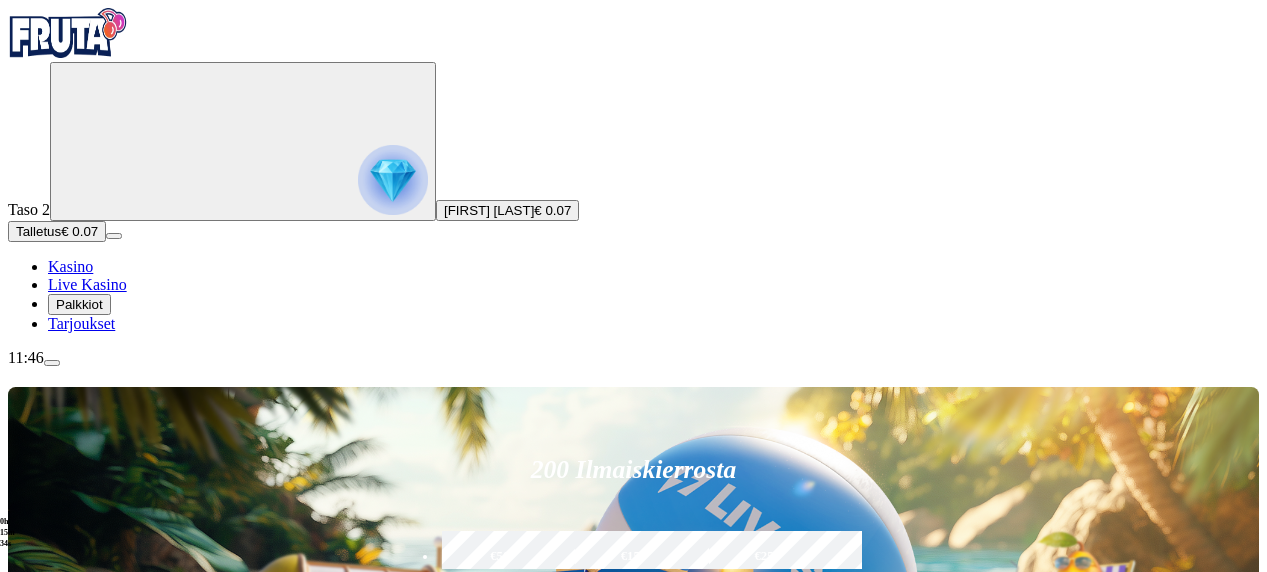 click at bounding box center [243, 141] 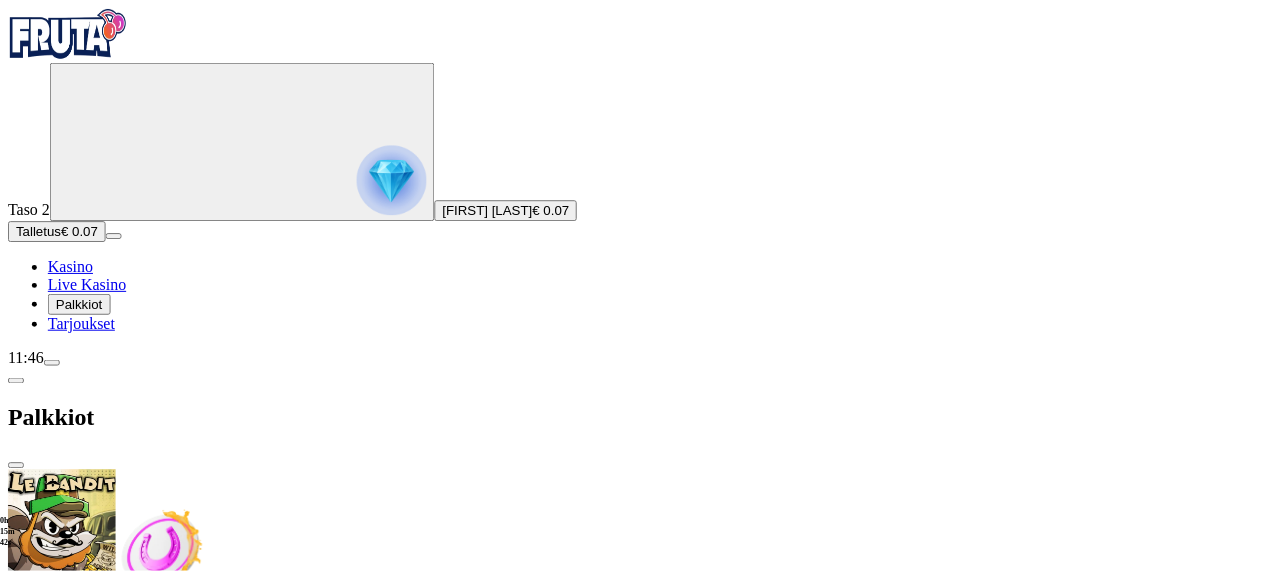 scroll, scrollTop: 0, scrollLeft: 0, axis: both 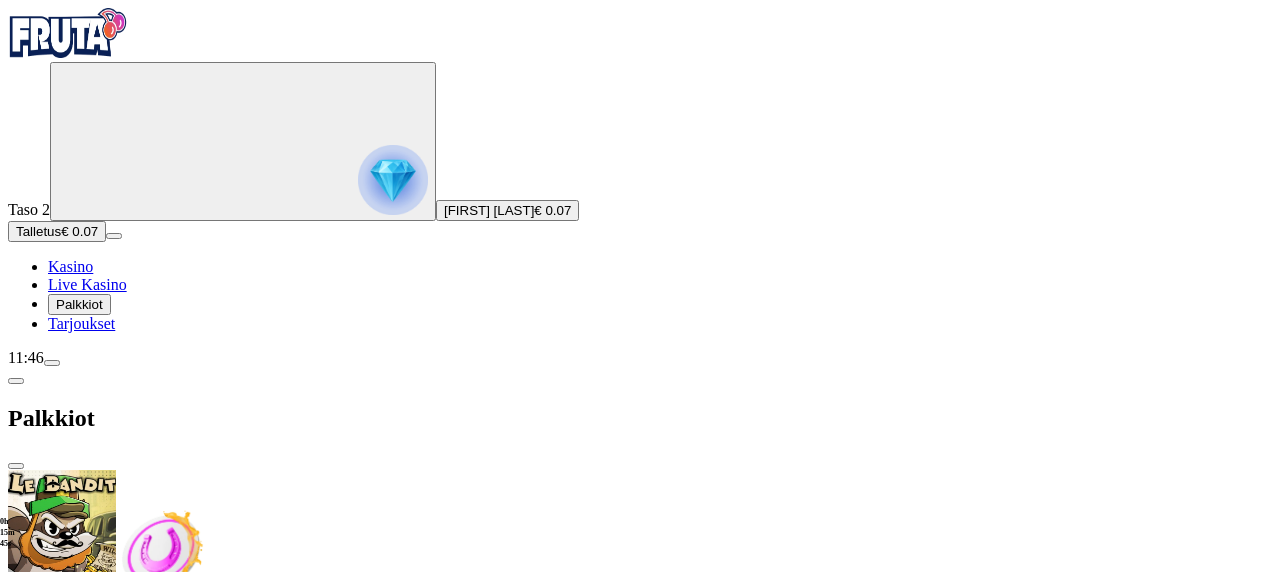 click at bounding box center [16, 466] 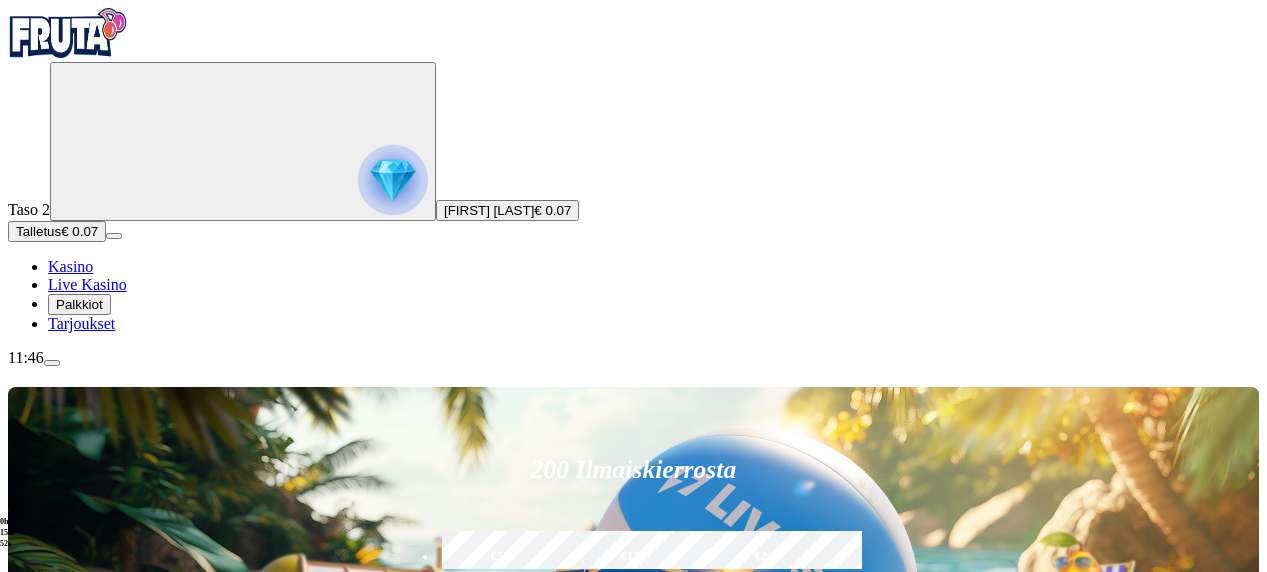 scroll, scrollTop: 200, scrollLeft: 0, axis: vertical 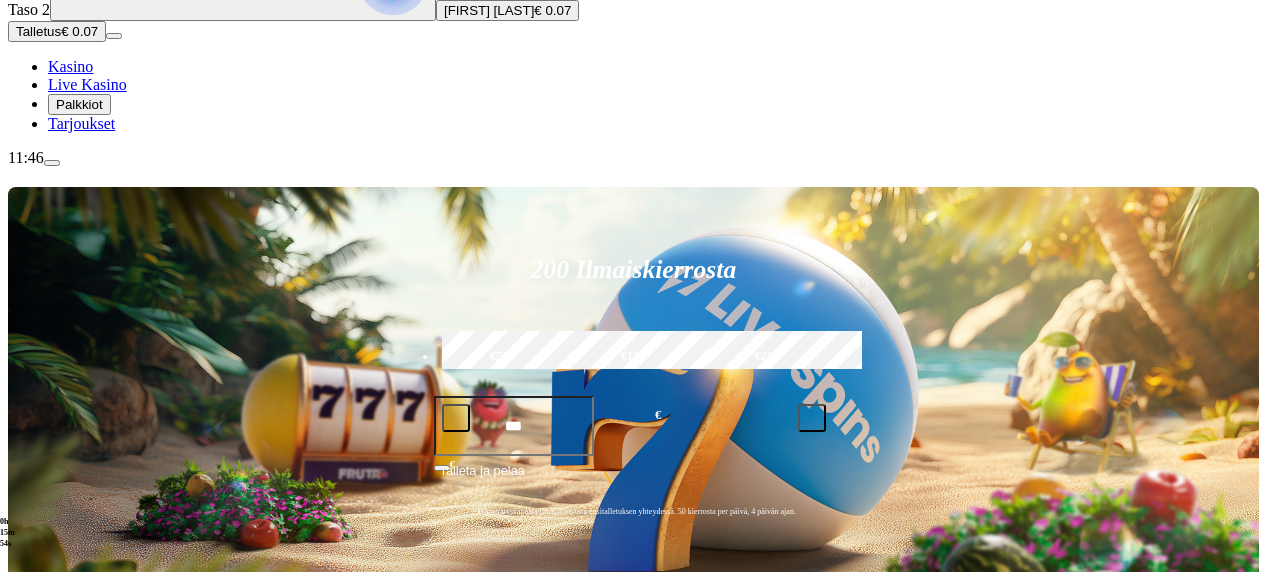 click on "Pelaa nyt" at bounding box center (77, 913) 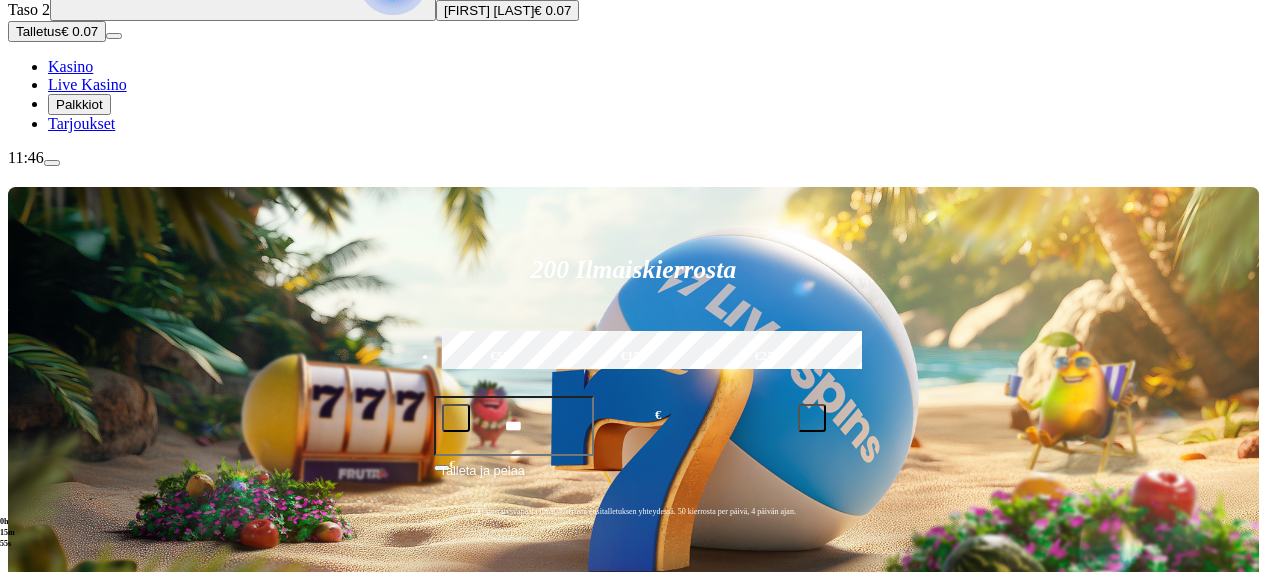 scroll, scrollTop: 0, scrollLeft: 0, axis: both 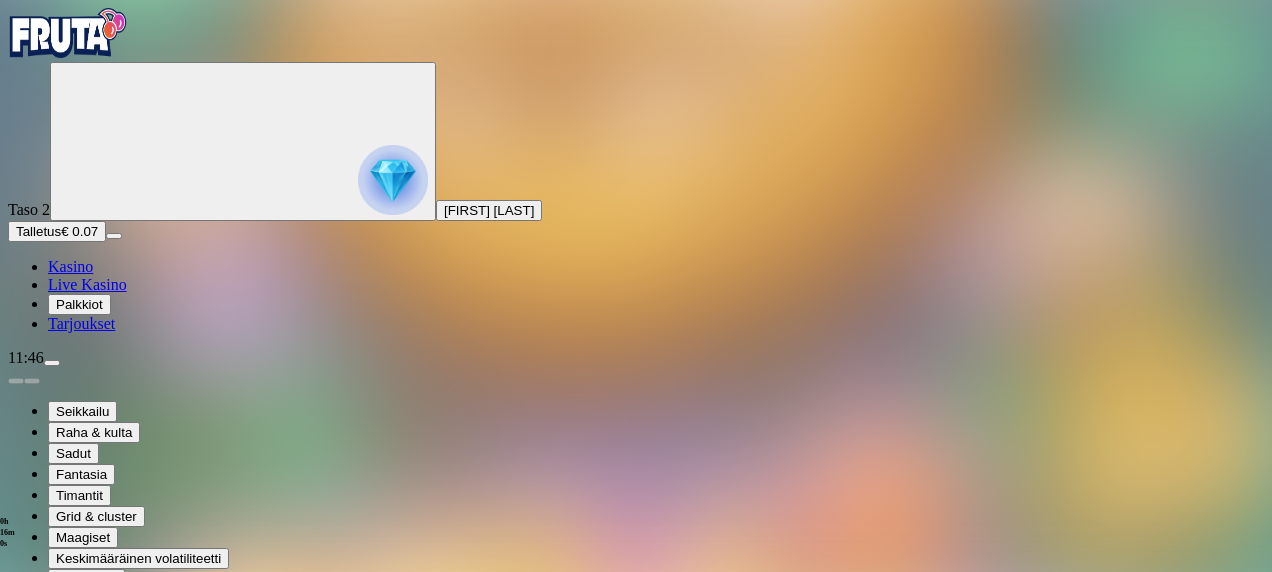 click at bounding box center (48, 799) 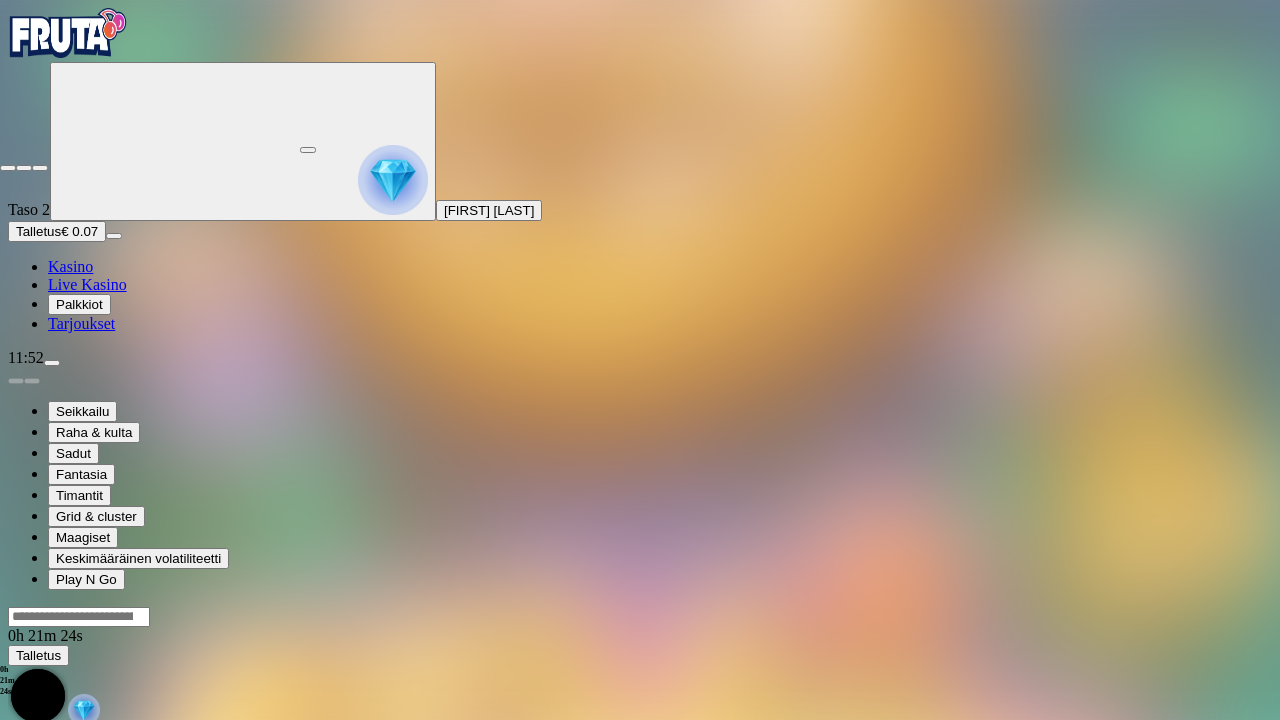 click at bounding box center [8, 168] 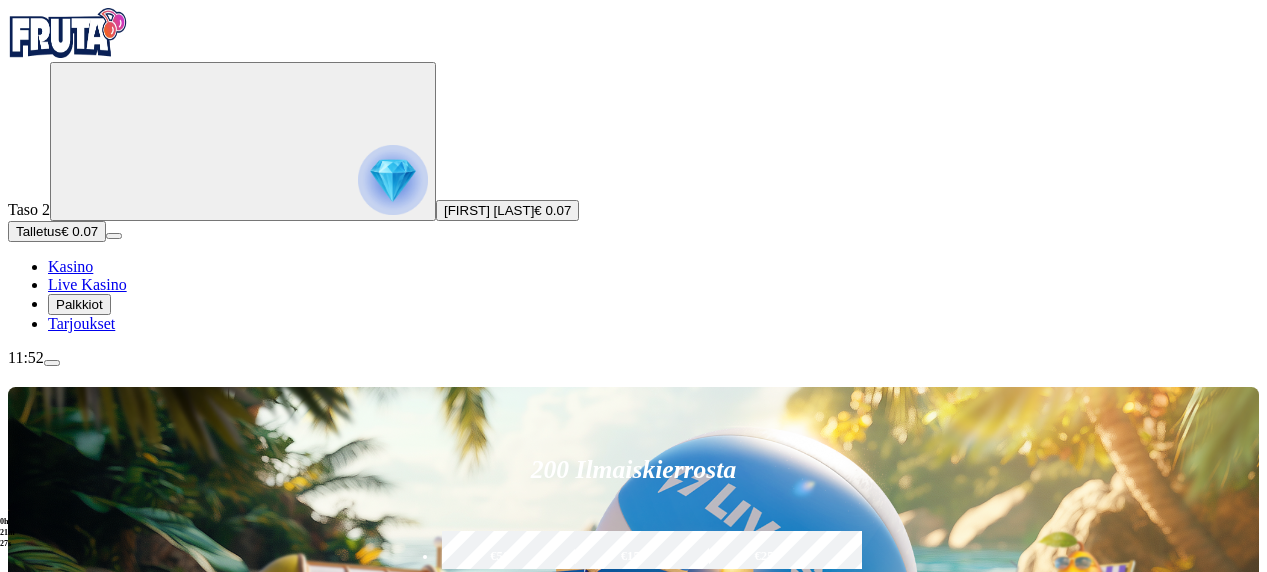 scroll, scrollTop: 200, scrollLeft: 0, axis: vertical 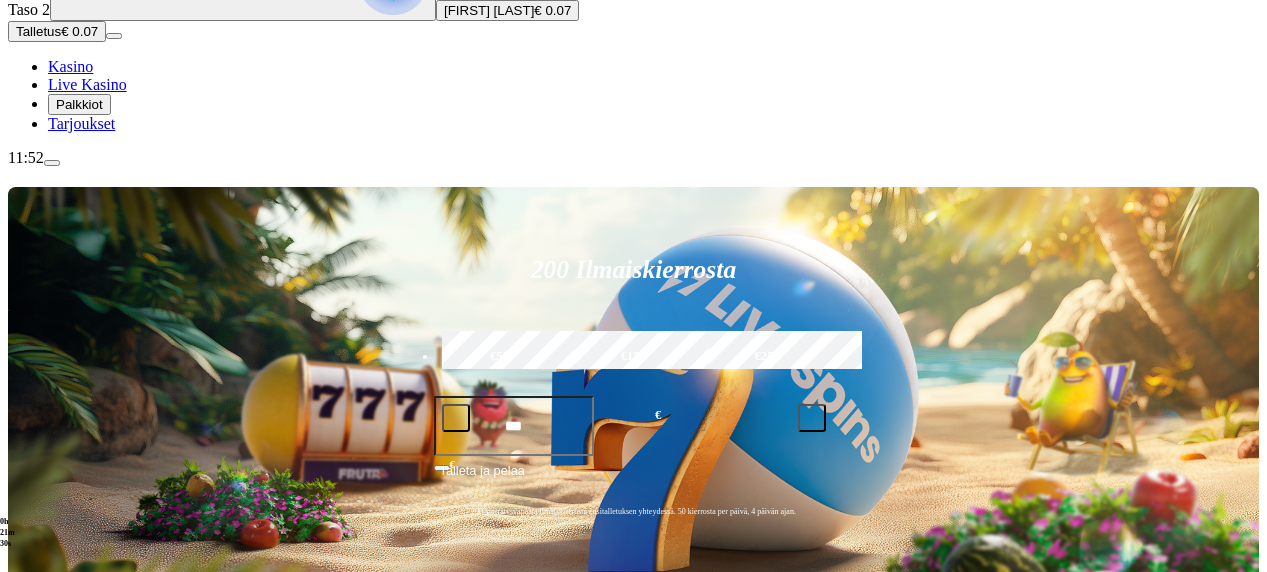 click at bounding box center (32, 867) 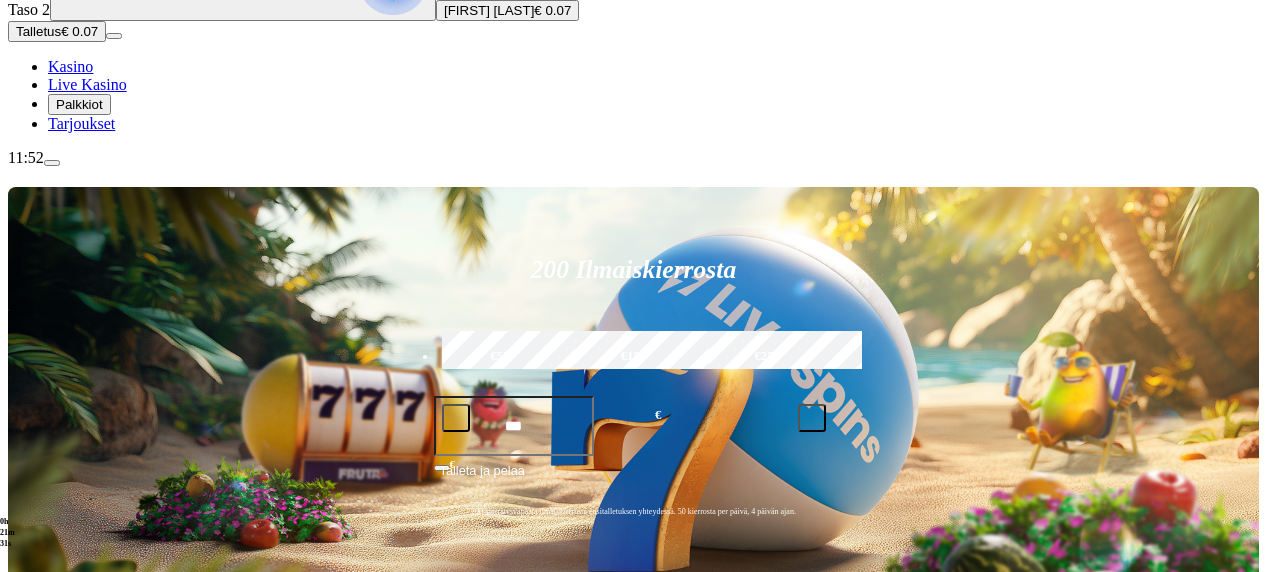 click on "Pelaa nyt Gemix Pelaa nyt Fire In The Hole xBomb Pelaa nyt Gates of Olympus Pelaa nyt Le Bandit Pelaa nyt Barbarossa Pelaa nyt Uncle Profit Pelaa nyt Groovy Knights Dream Drop" at bounding box center (697, 1204) 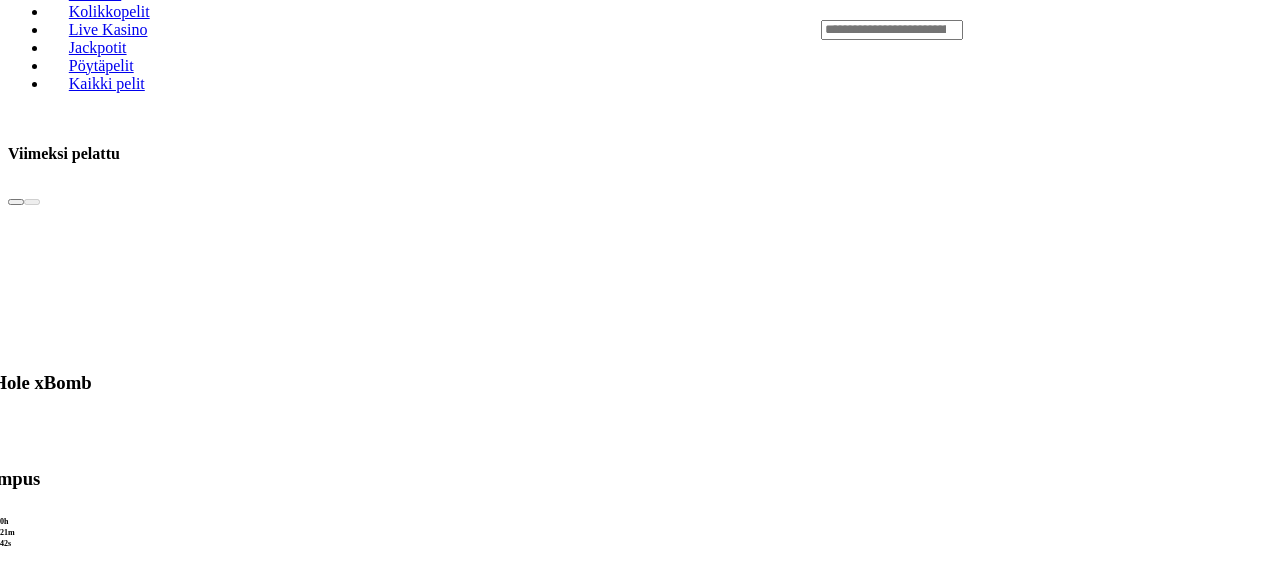 scroll, scrollTop: 900, scrollLeft: 0, axis: vertical 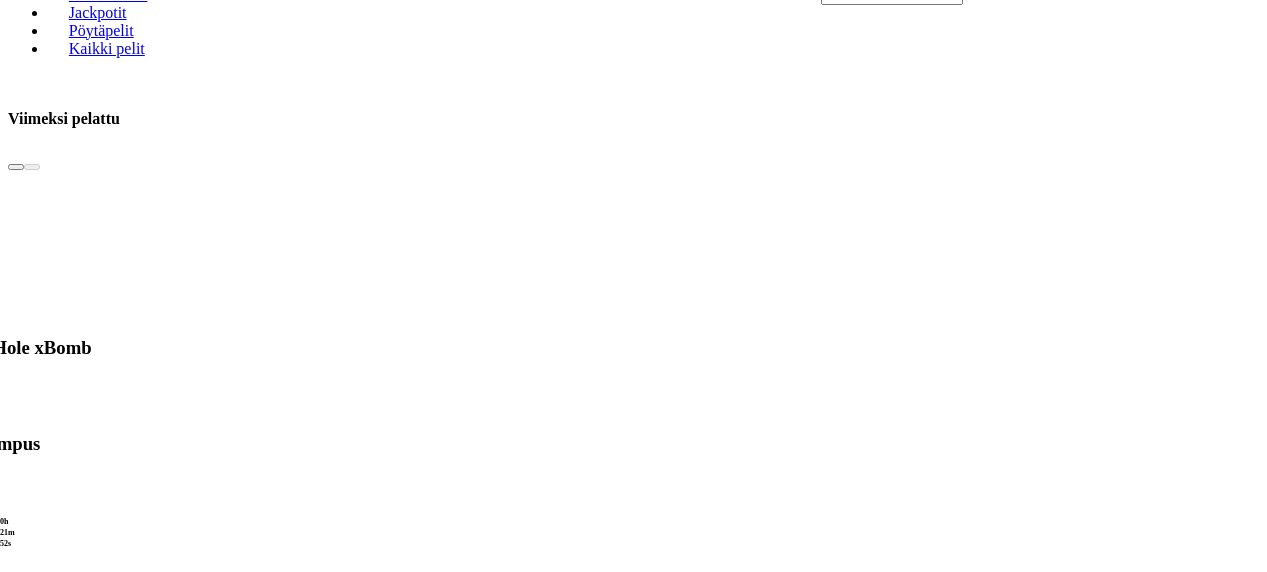 click at bounding box center (32, 3255) 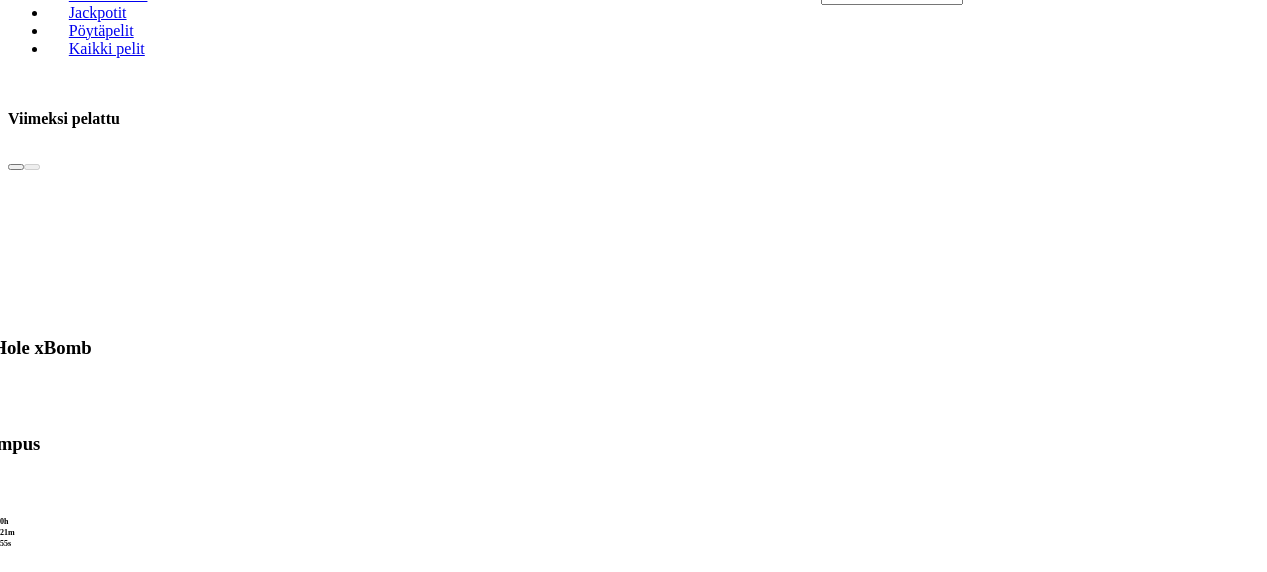 click at bounding box center [32, 3255] 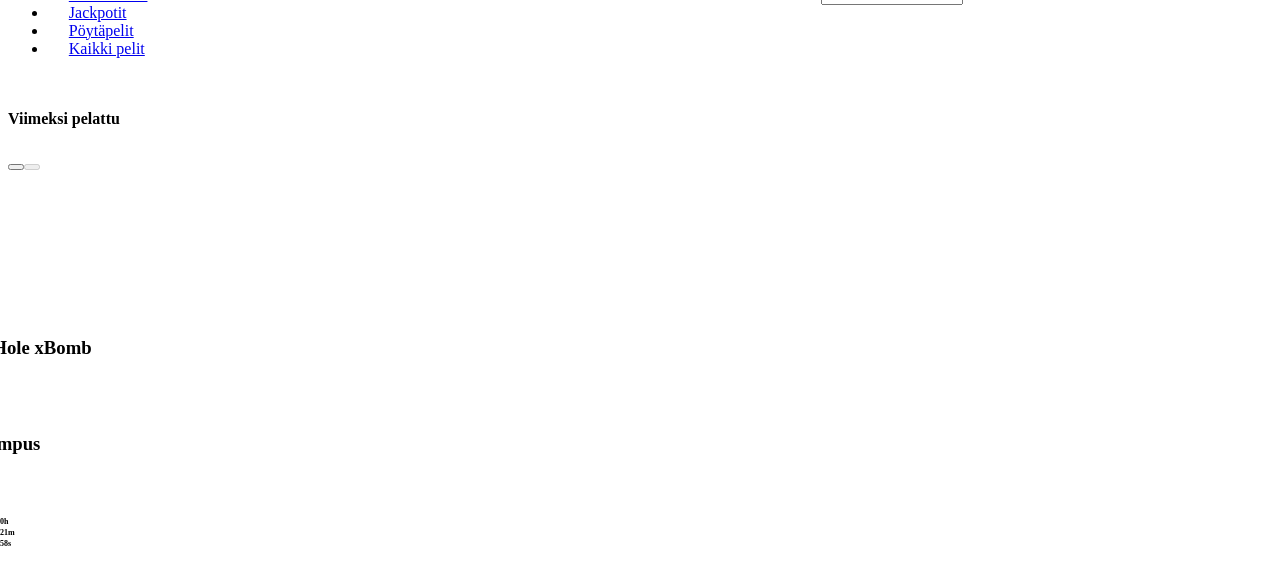 click at bounding box center [32, 3255] 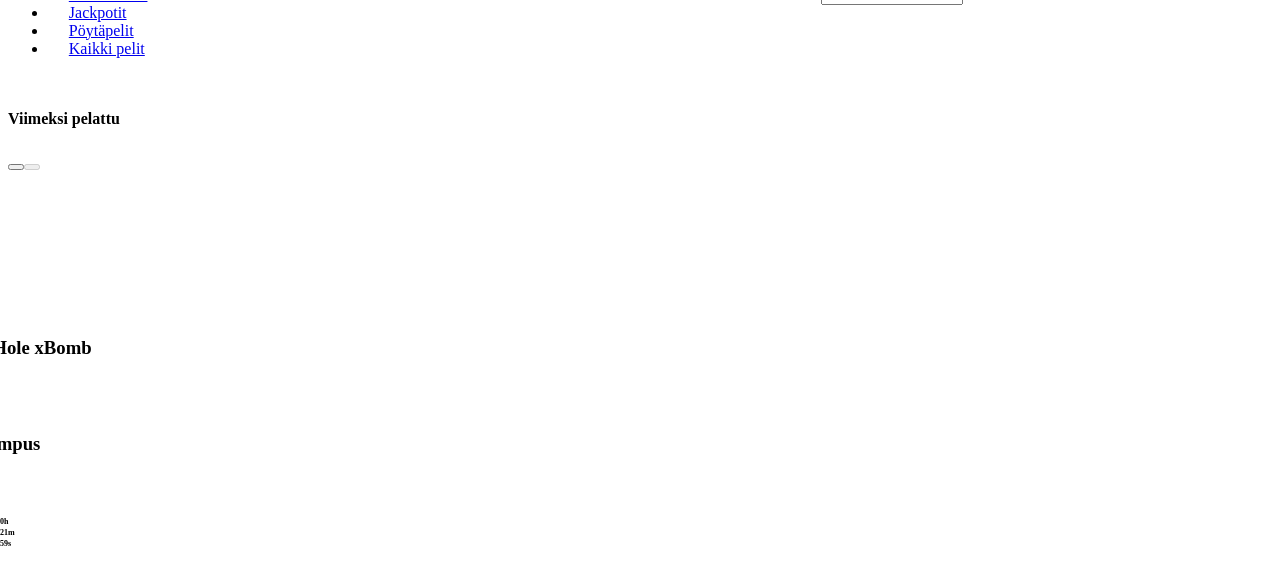 click at bounding box center [32, 3255] 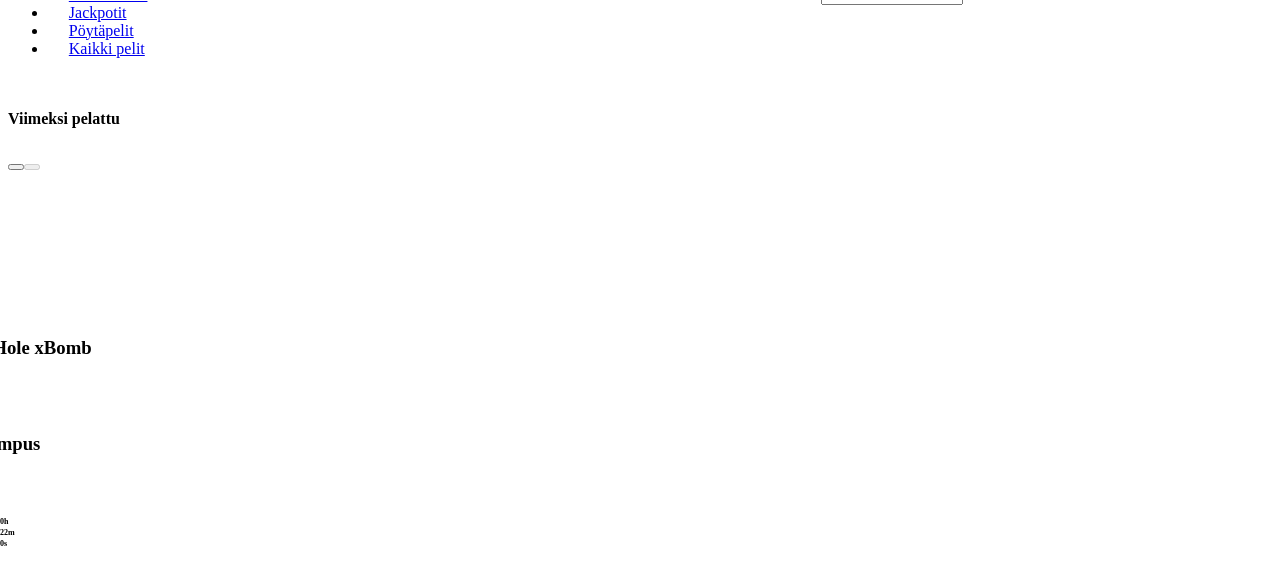 click at bounding box center (32, 3255) 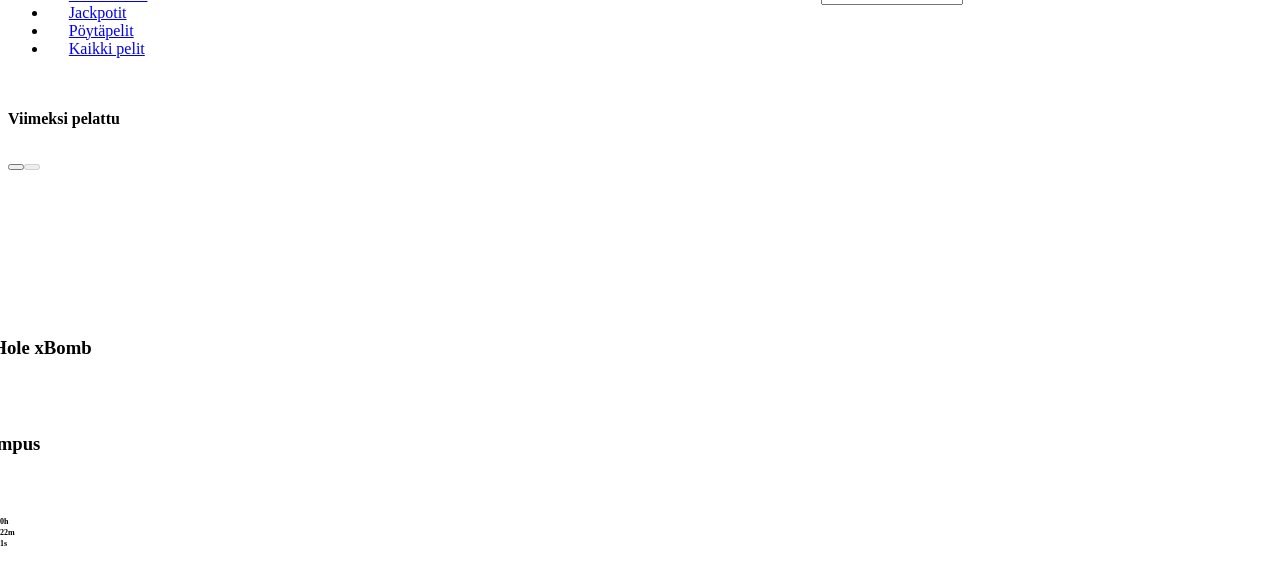 click at bounding box center (32, 3255) 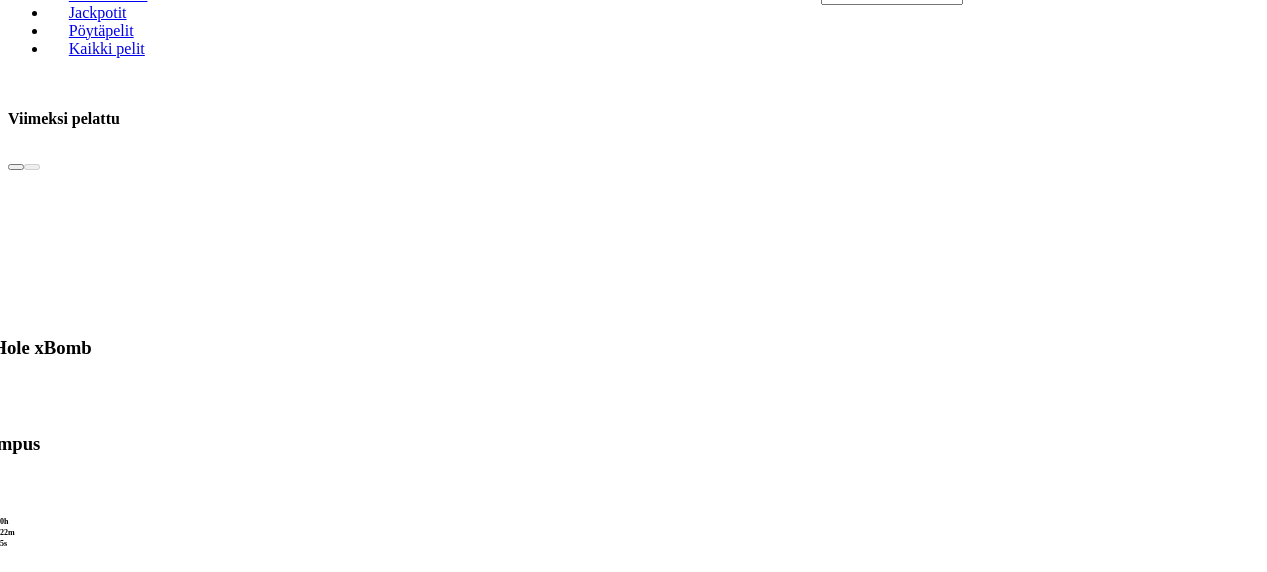 click at bounding box center (16, 3255) 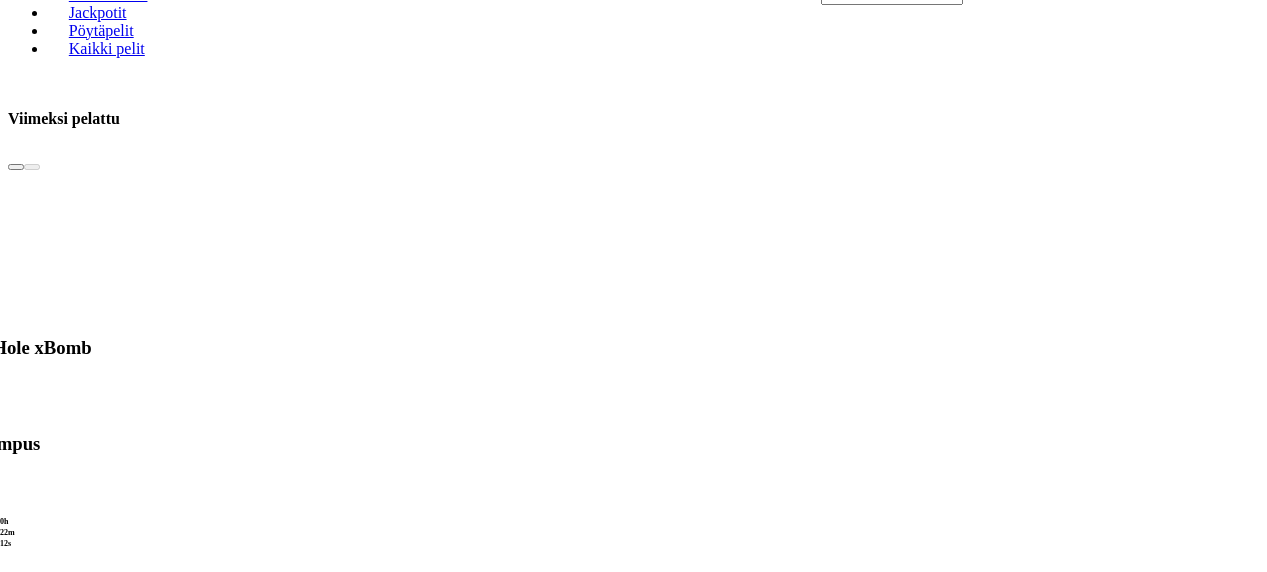 click at bounding box center (-191, 7989) 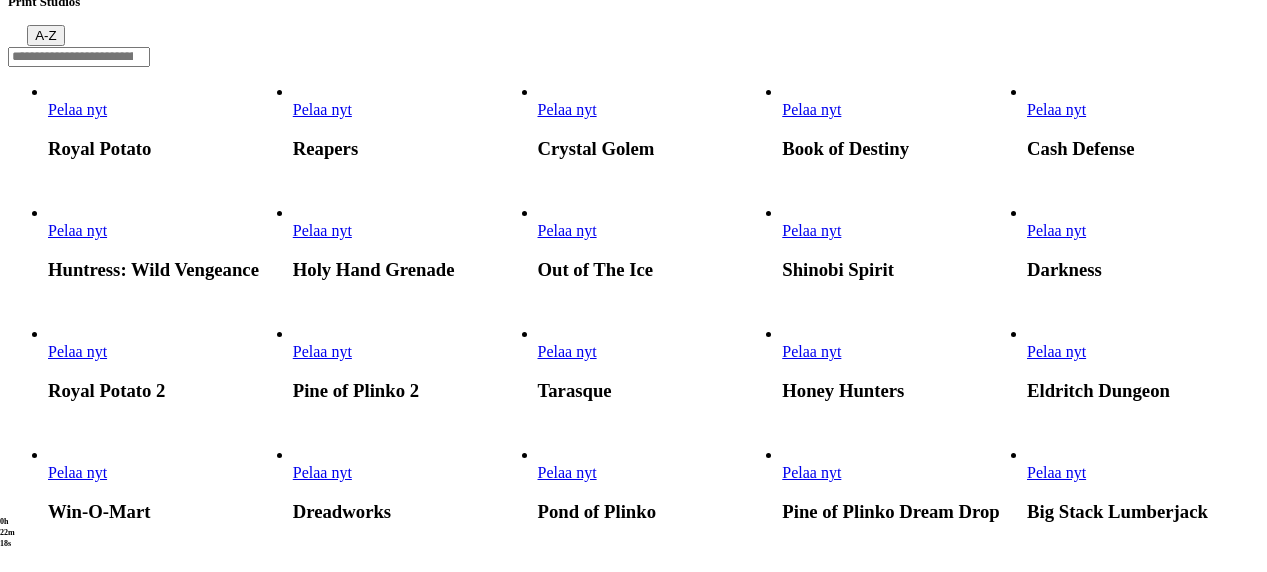 scroll, scrollTop: 600, scrollLeft: 0, axis: vertical 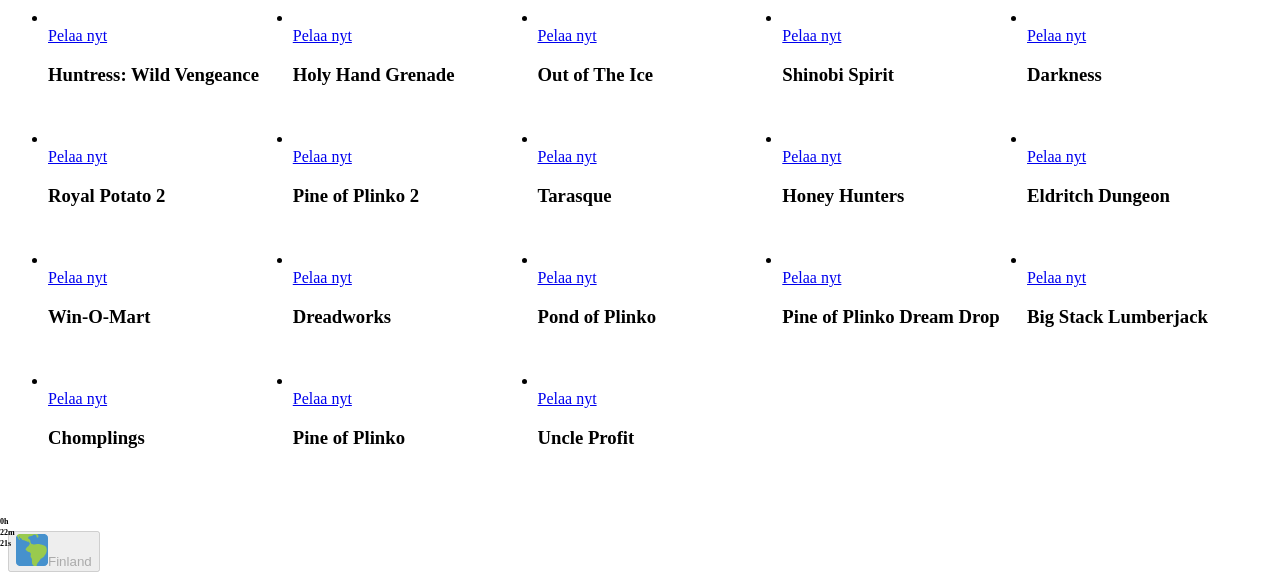 click on "Pelaa nyt" at bounding box center [567, 156] 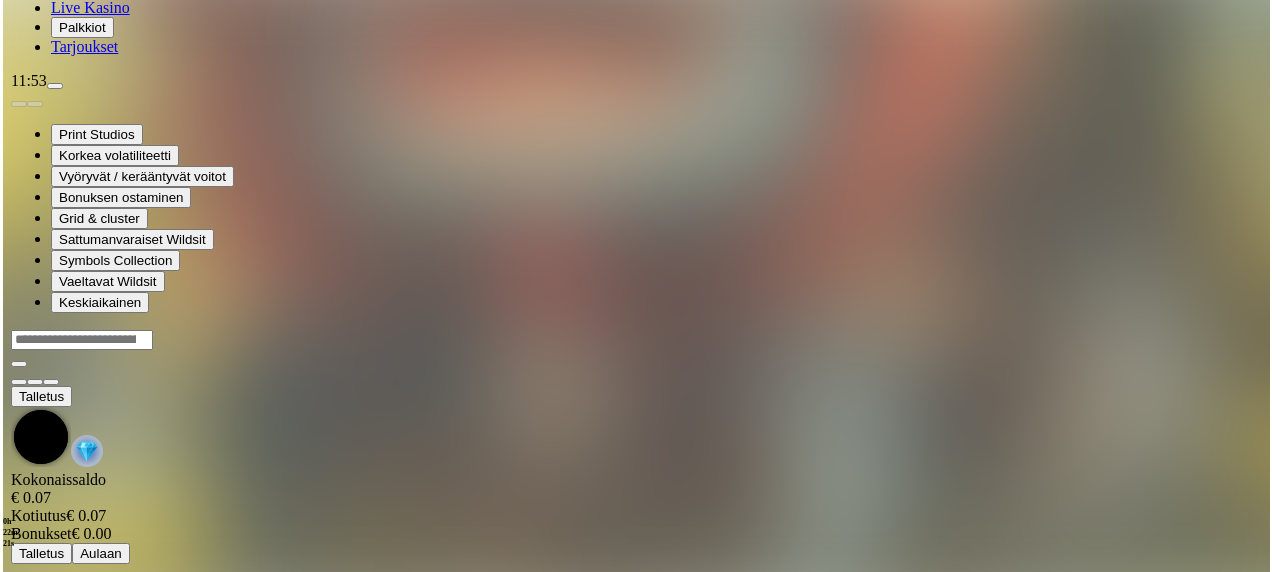 scroll, scrollTop: 0, scrollLeft: 0, axis: both 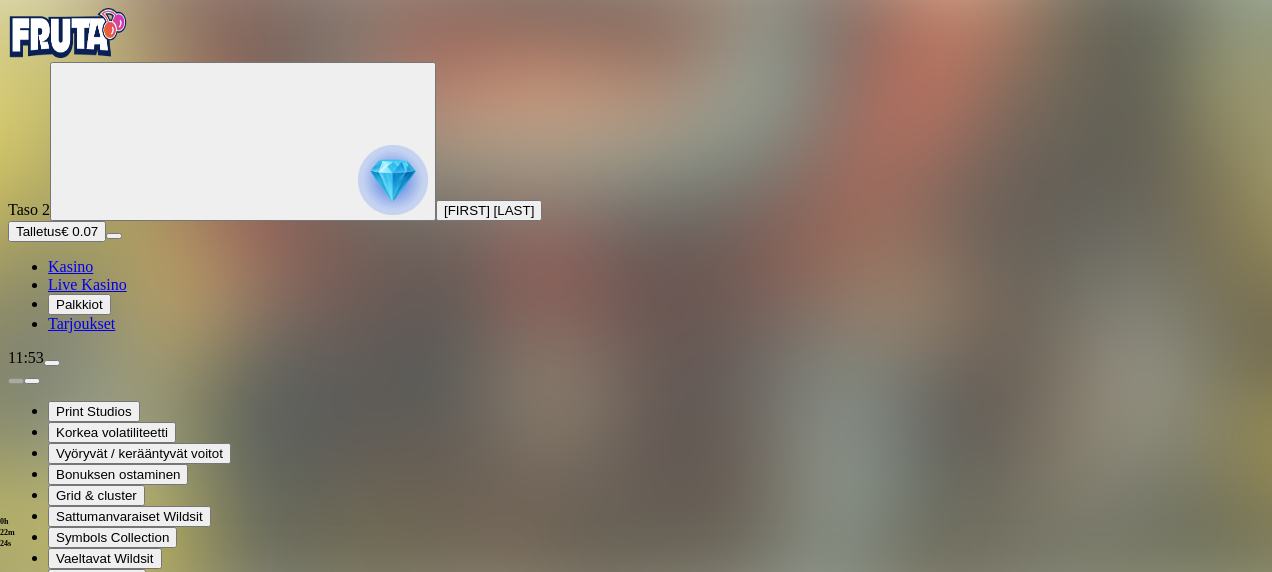 drag, startPoint x: 1140, startPoint y: 190, endPoint x: 1144, endPoint y: 294, distance: 104.0769 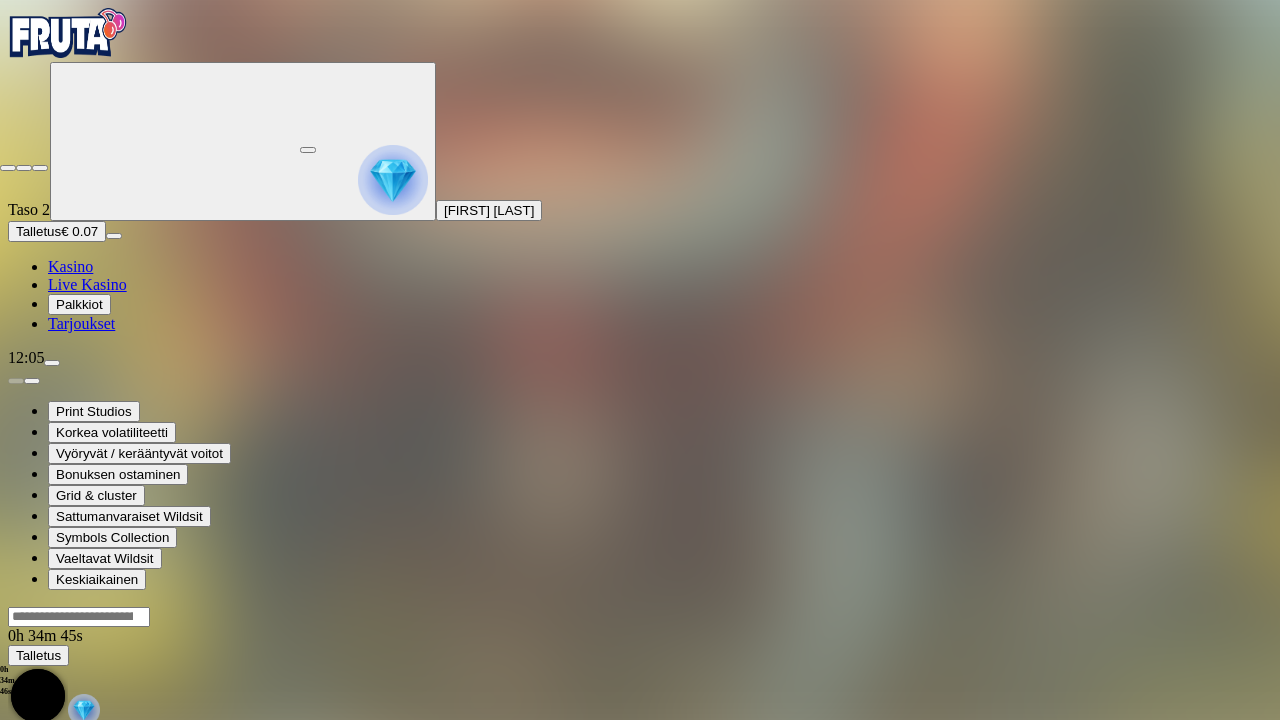 click at bounding box center (8, 168) 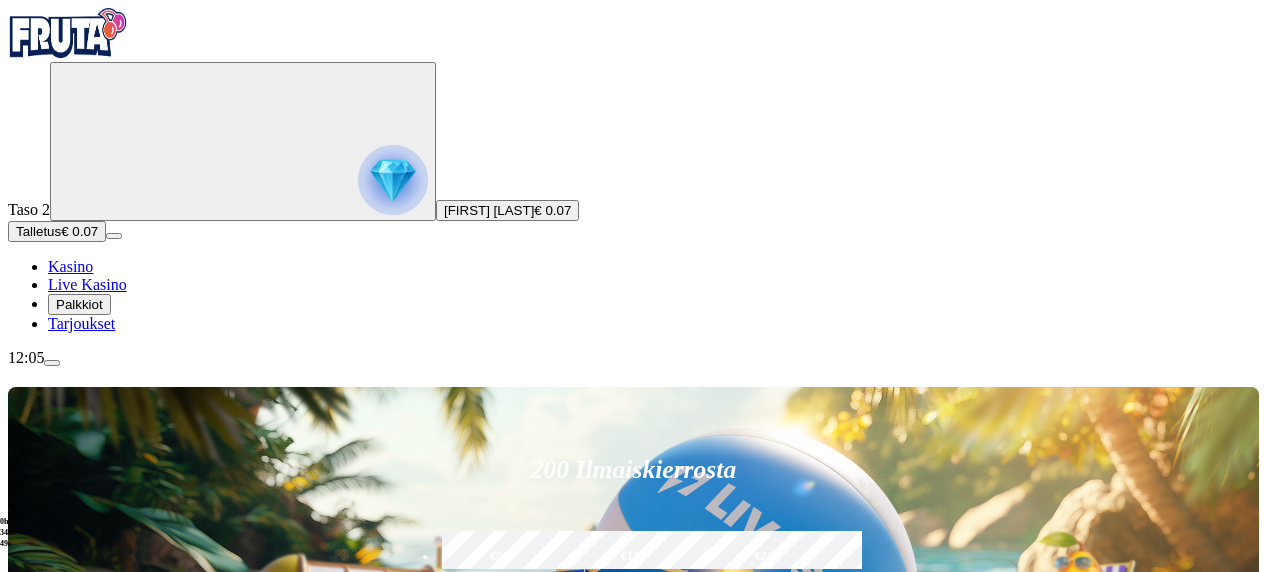 click 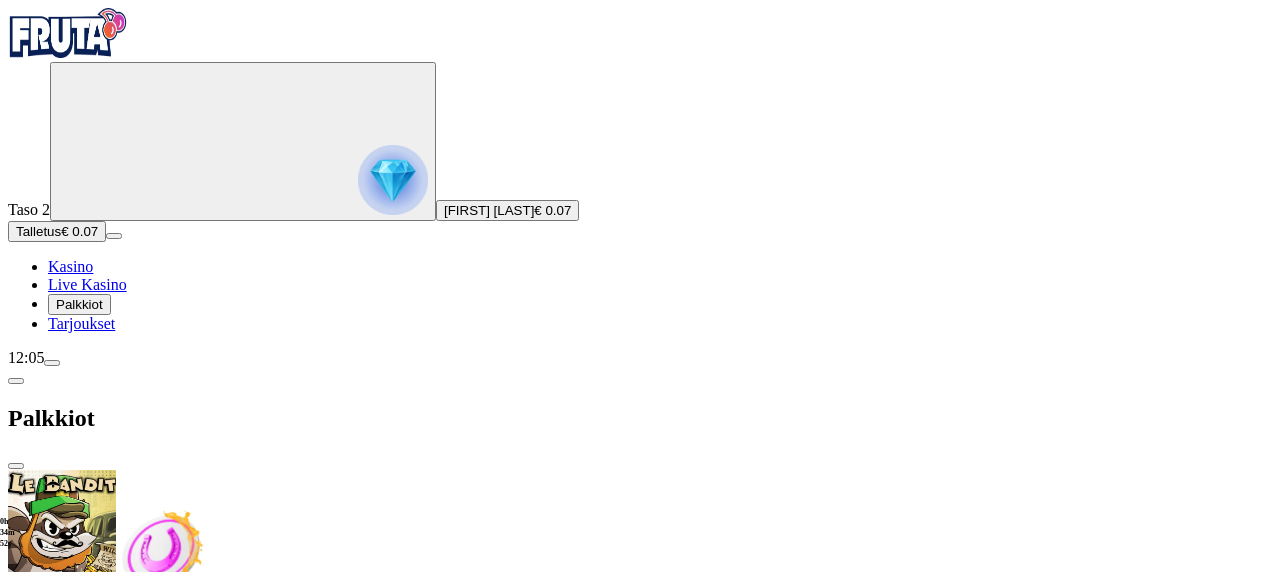click at bounding box center [88, 709] 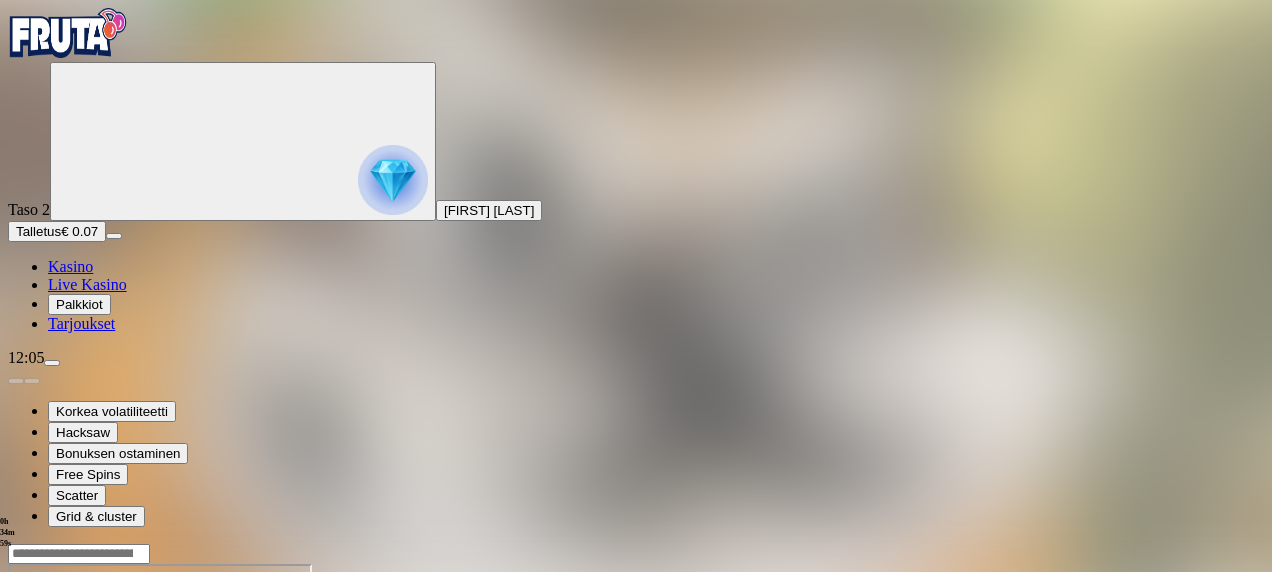 drag, startPoint x: 1139, startPoint y: 183, endPoint x: 1138, endPoint y: 286, distance: 103.00485 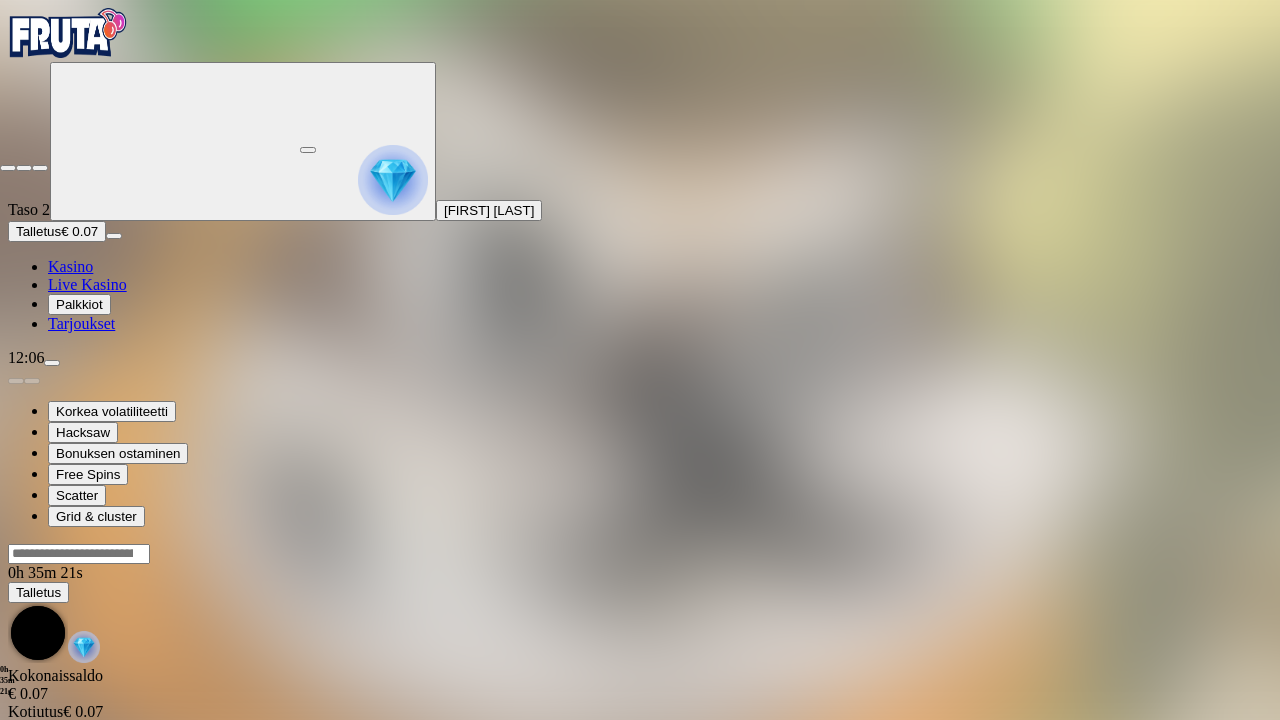 click at bounding box center [8, 168] 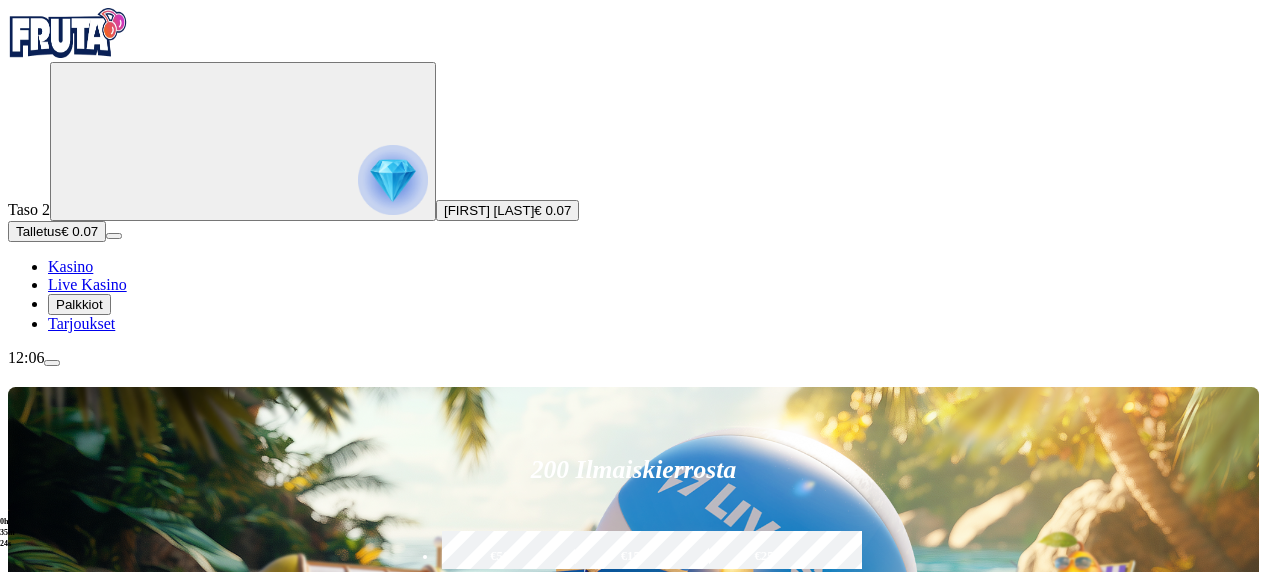 click at bounding box center (393, 180) 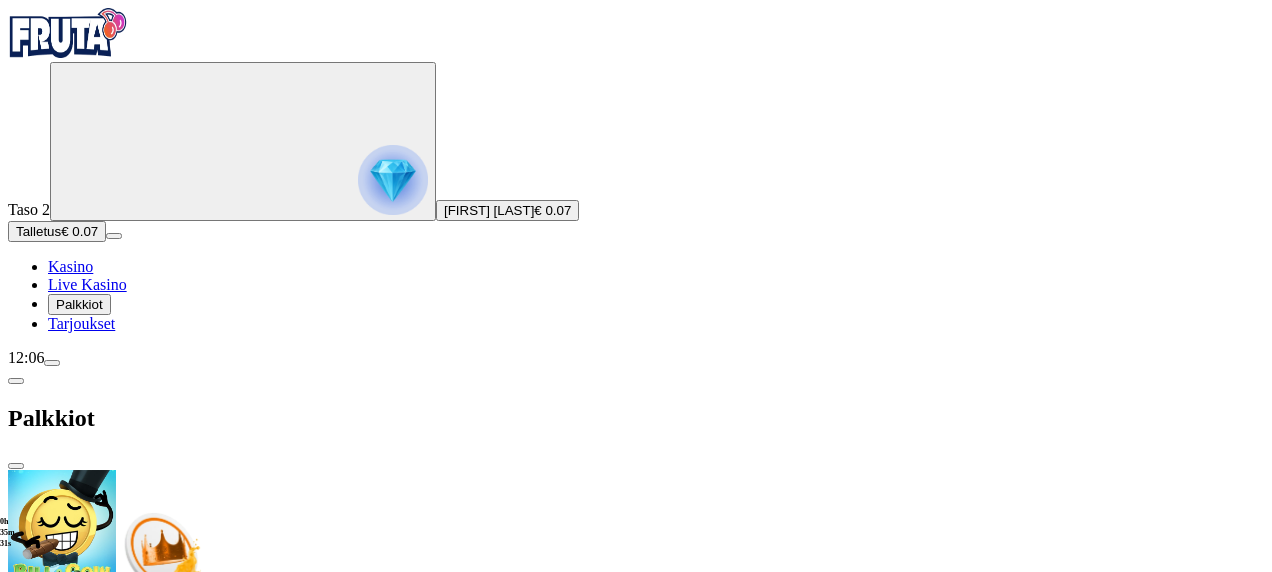 scroll, scrollTop: 0, scrollLeft: 0, axis: both 